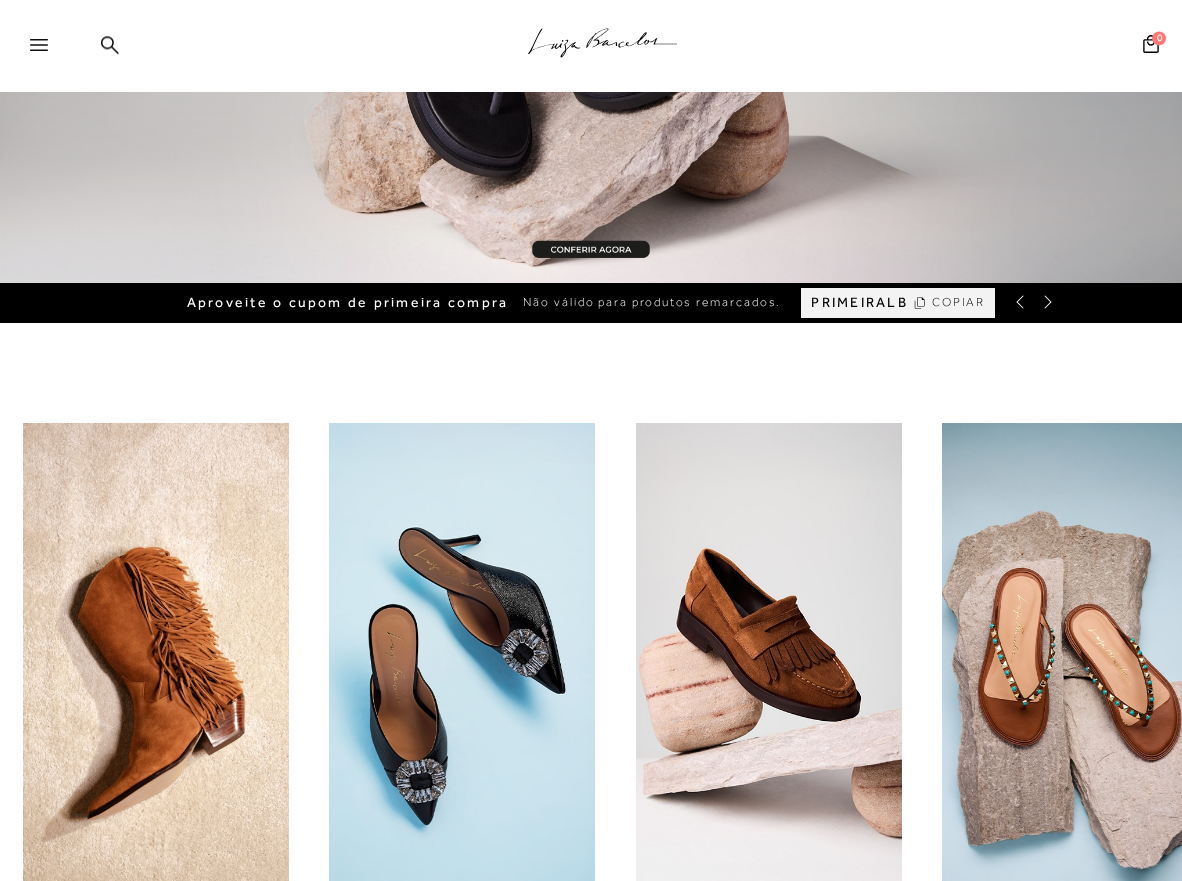 scroll, scrollTop: 306, scrollLeft: 0, axis: vertical 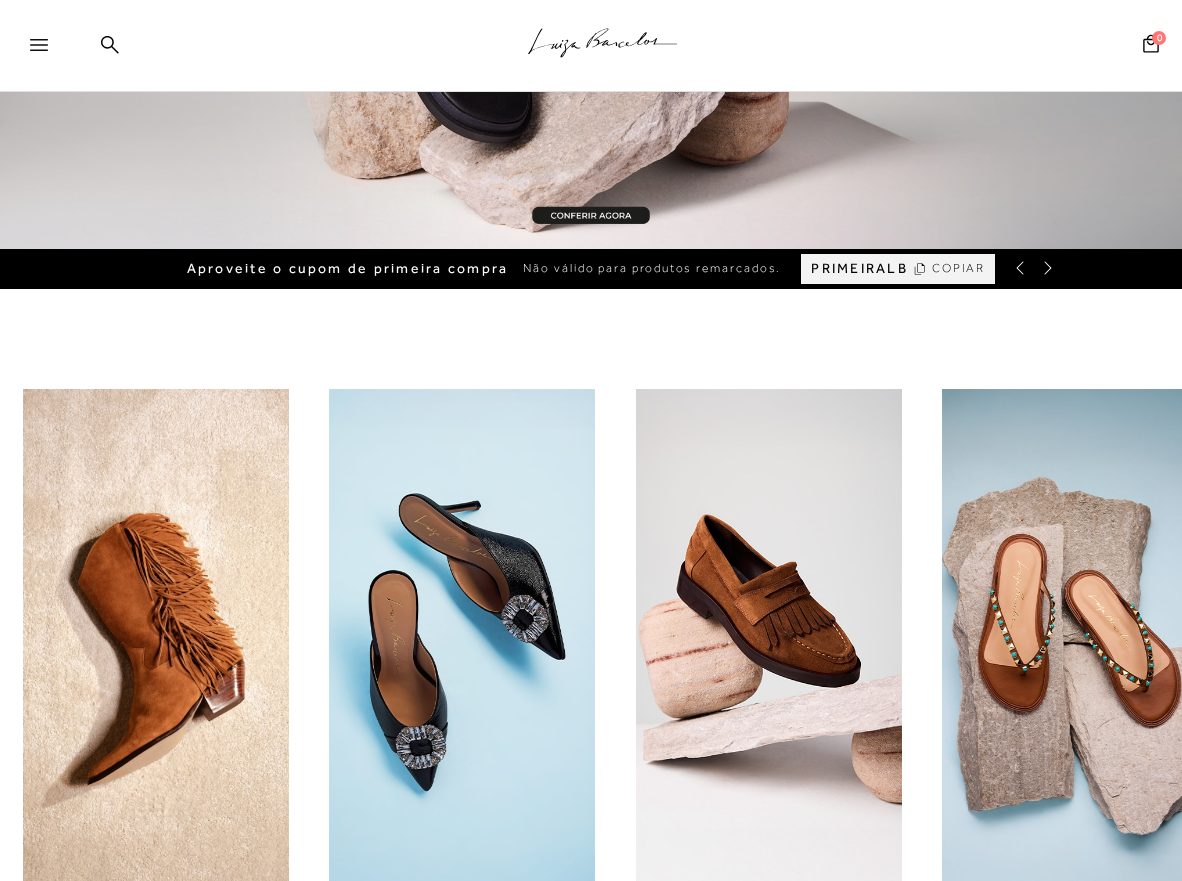 click at bounding box center (48, 51) 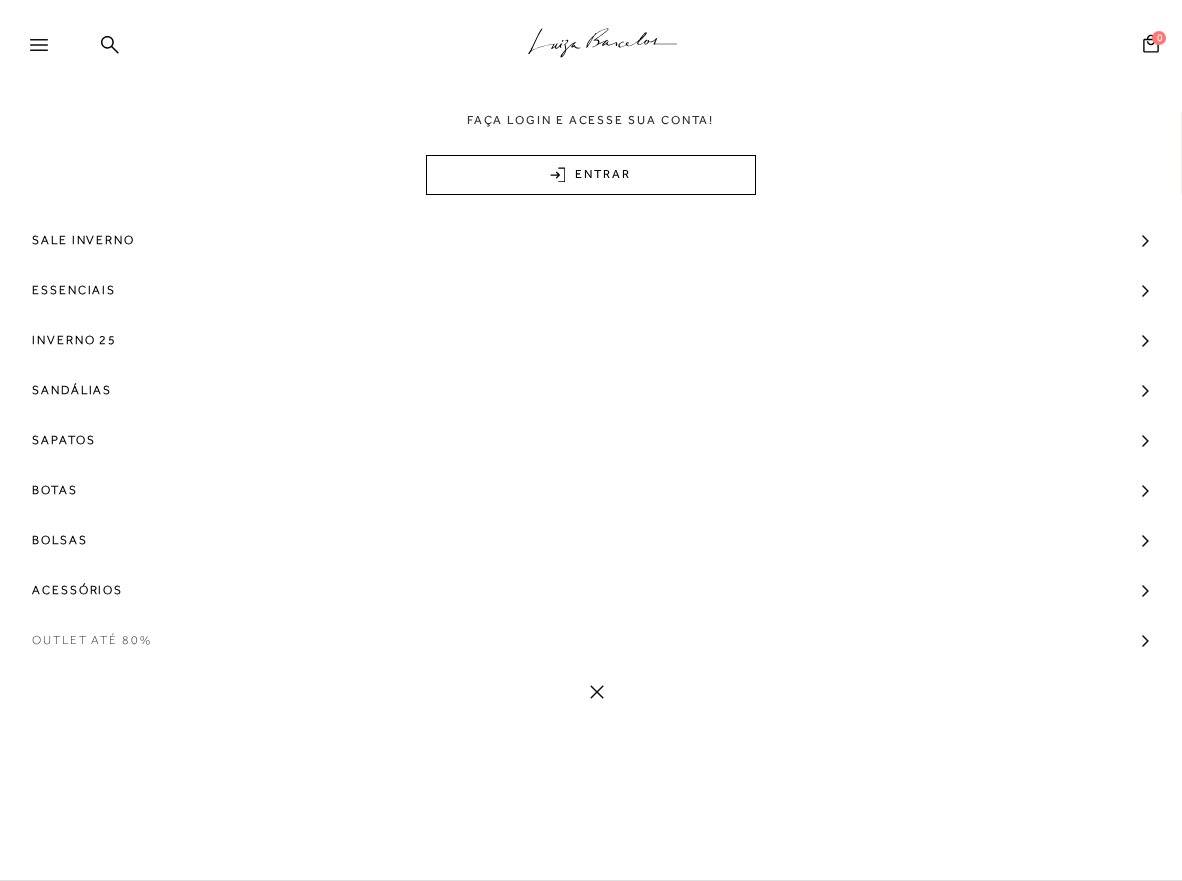 click on "Outlet até 80%" at bounding box center [92, 640] 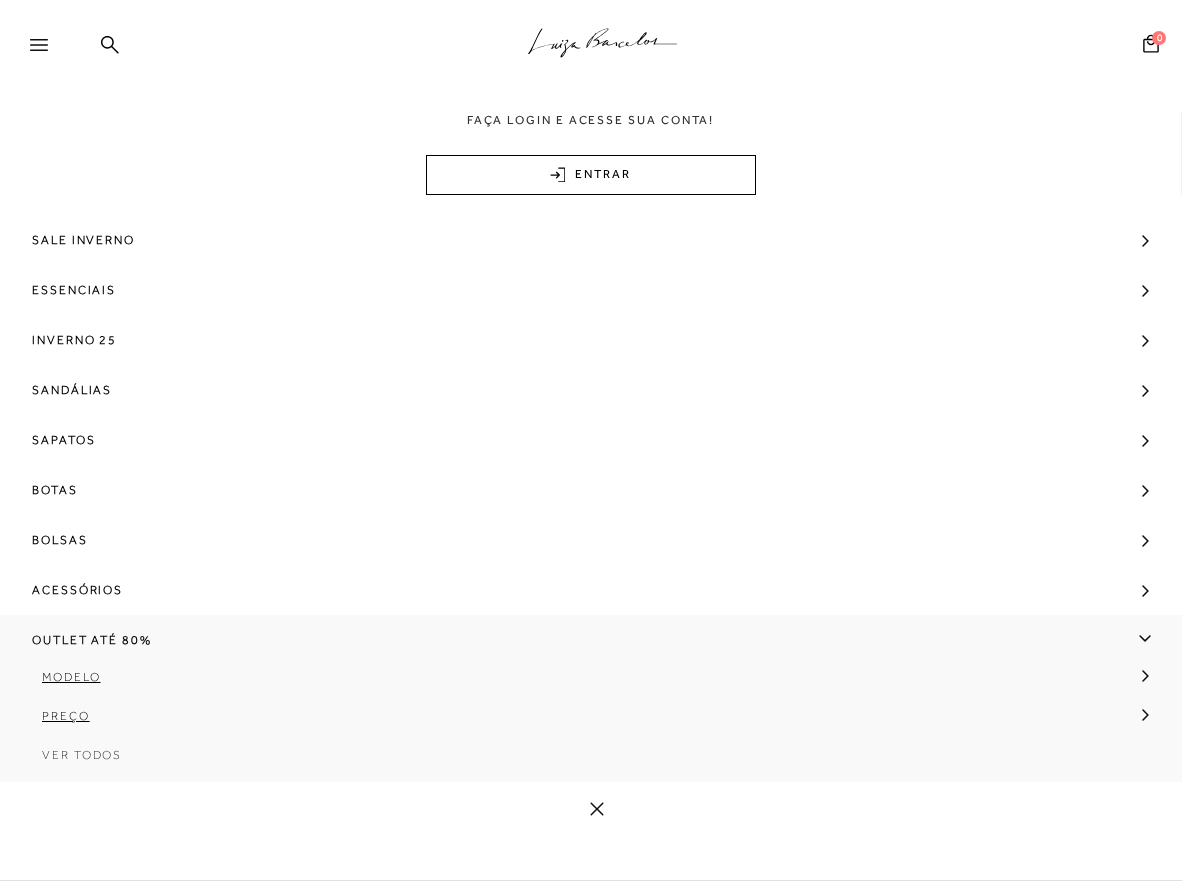 click on "Ver Todos" at bounding box center [82, 755] 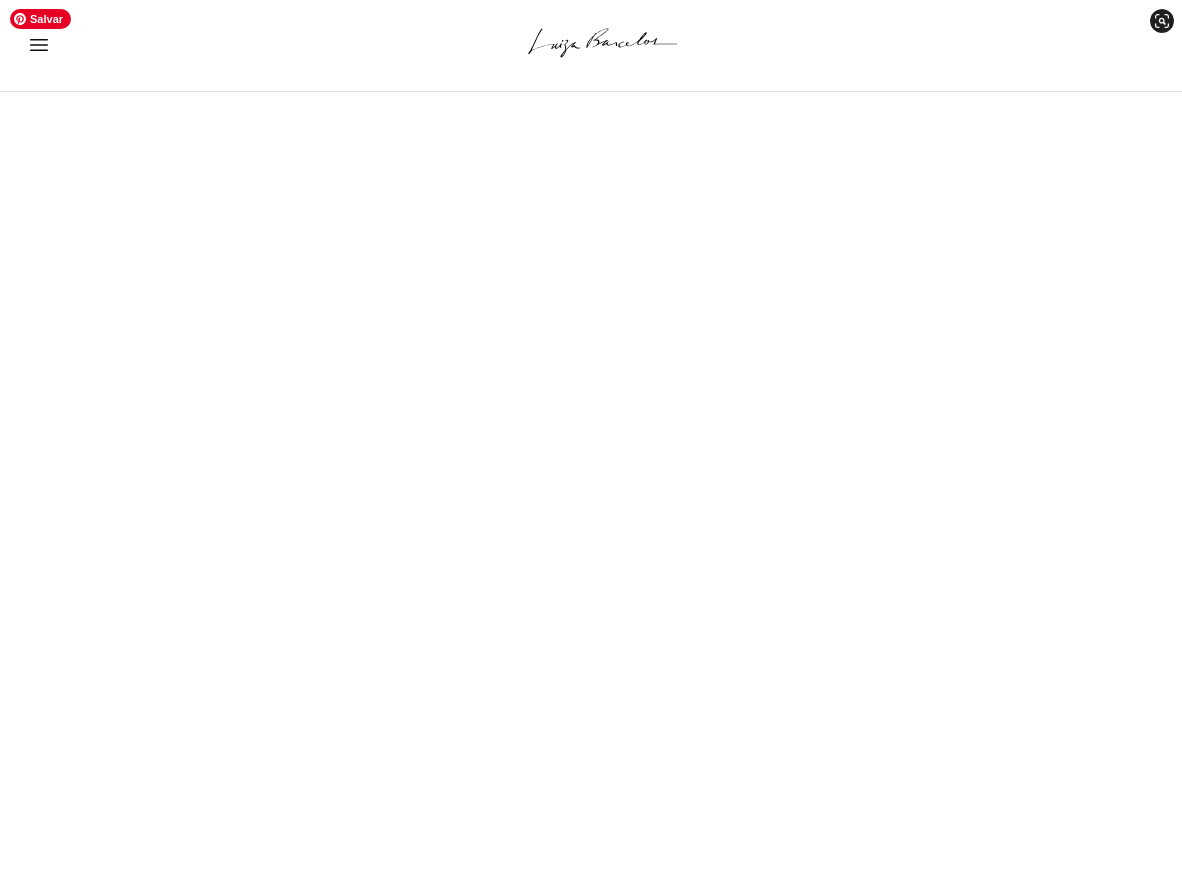 scroll, scrollTop: 0, scrollLeft: 0, axis: both 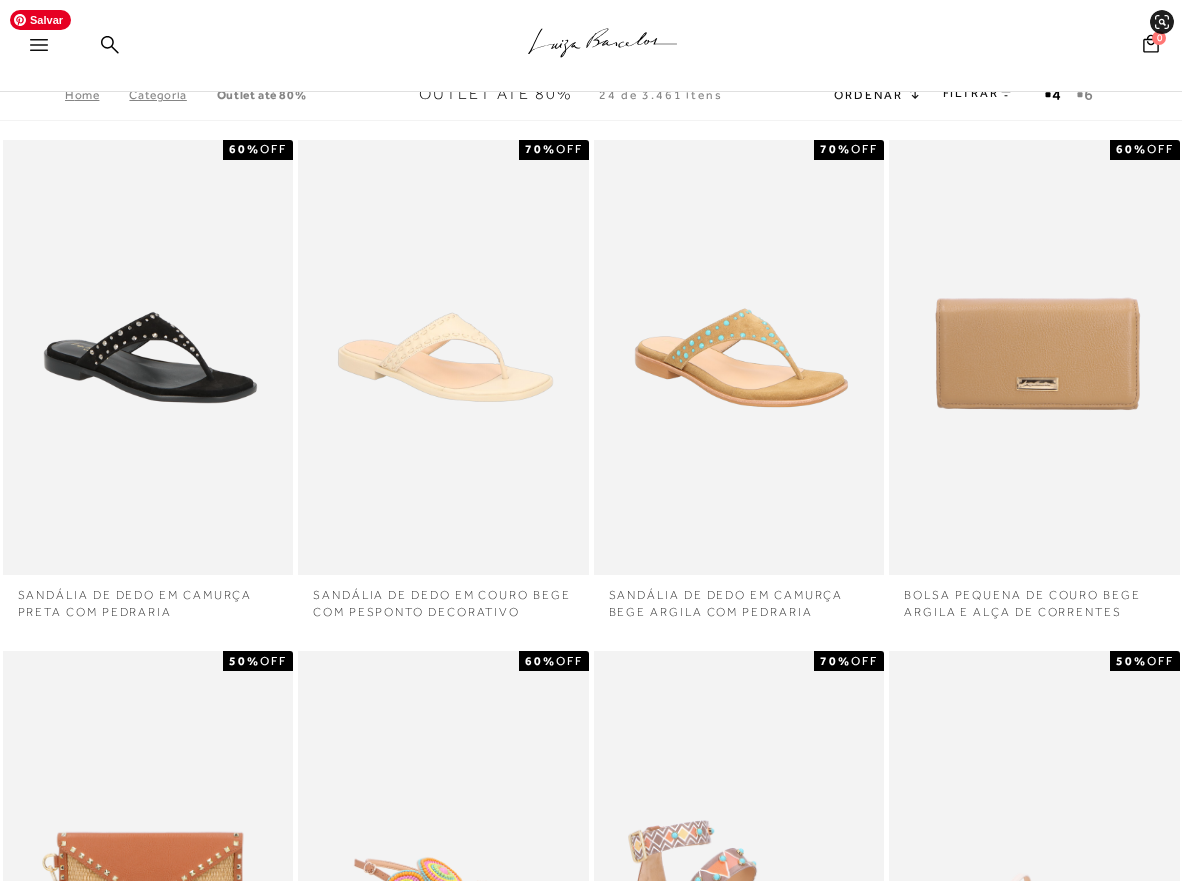 click at bounding box center [48, 51] 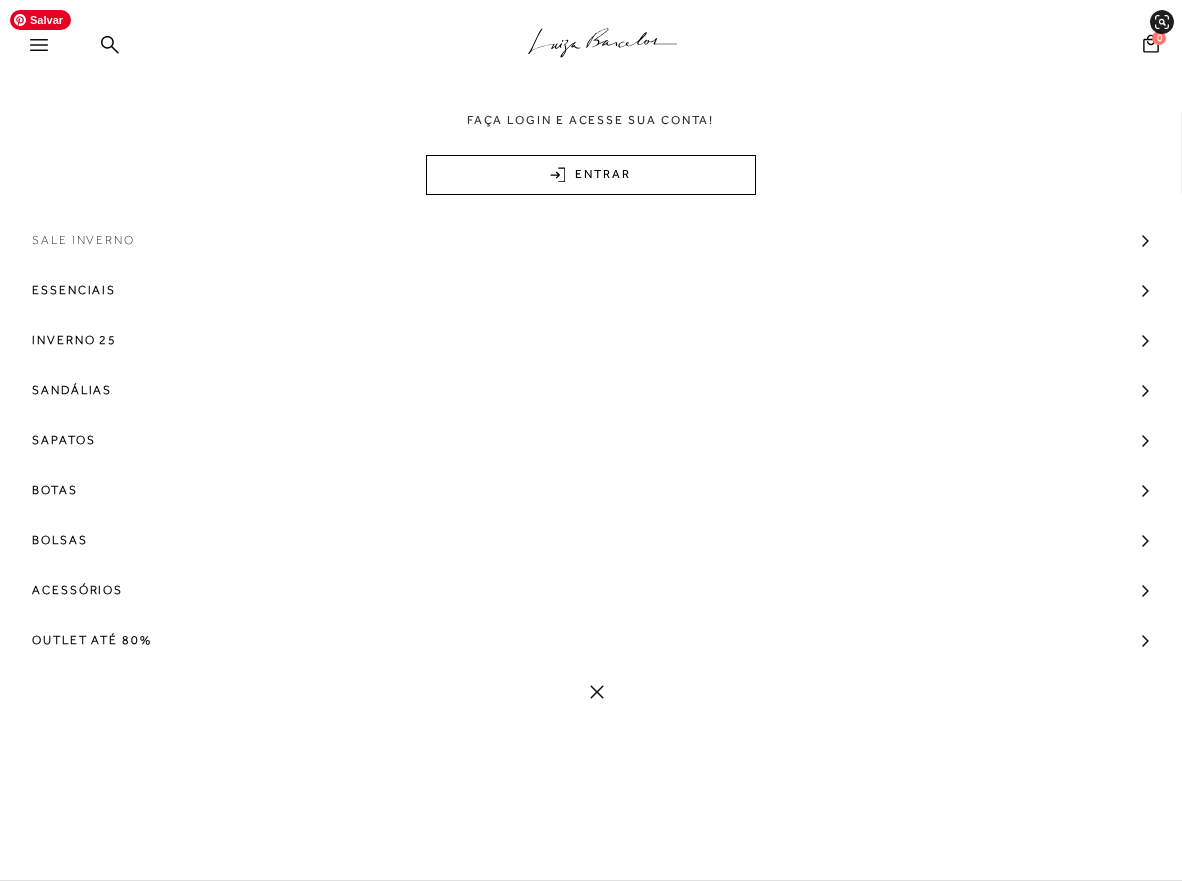 click on "Sale Inverno" at bounding box center [83, 240] 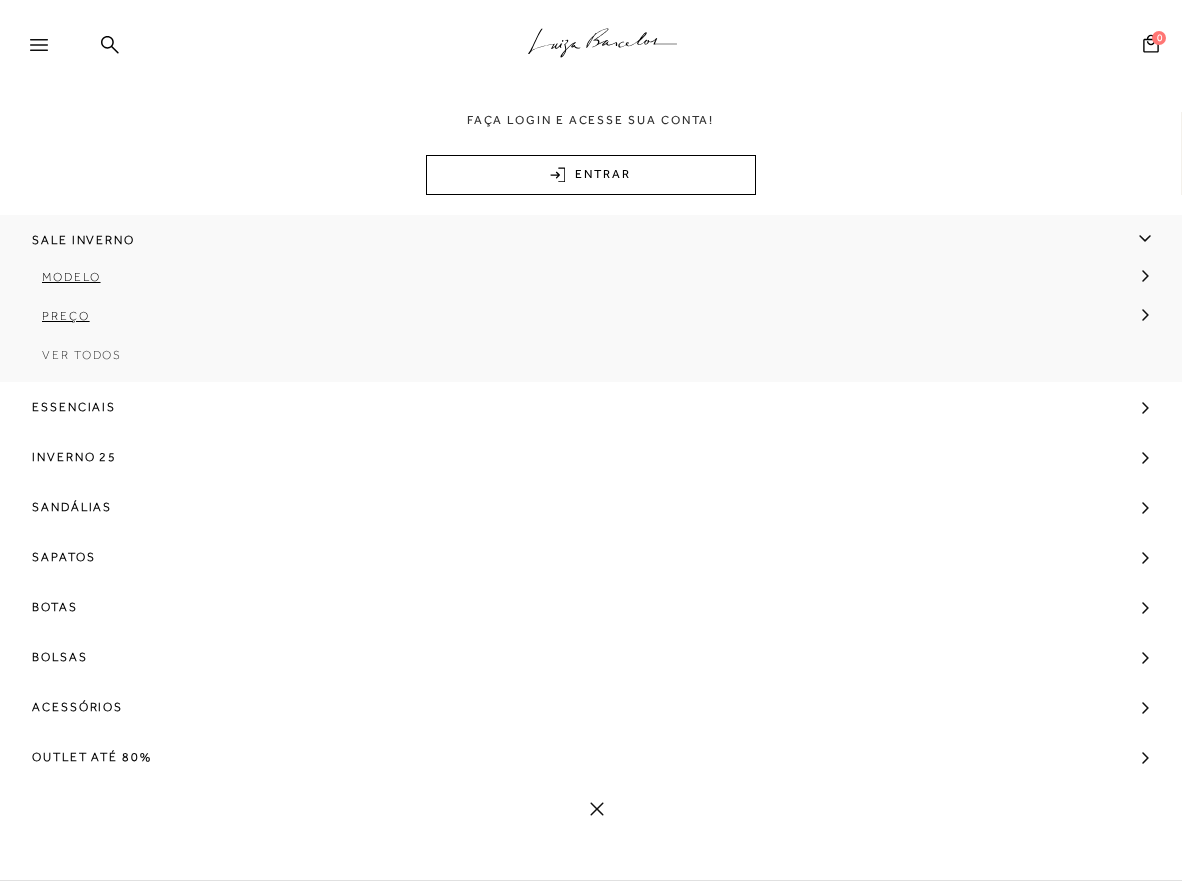 click on "Ver Todos" at bounding box center [82, 355] 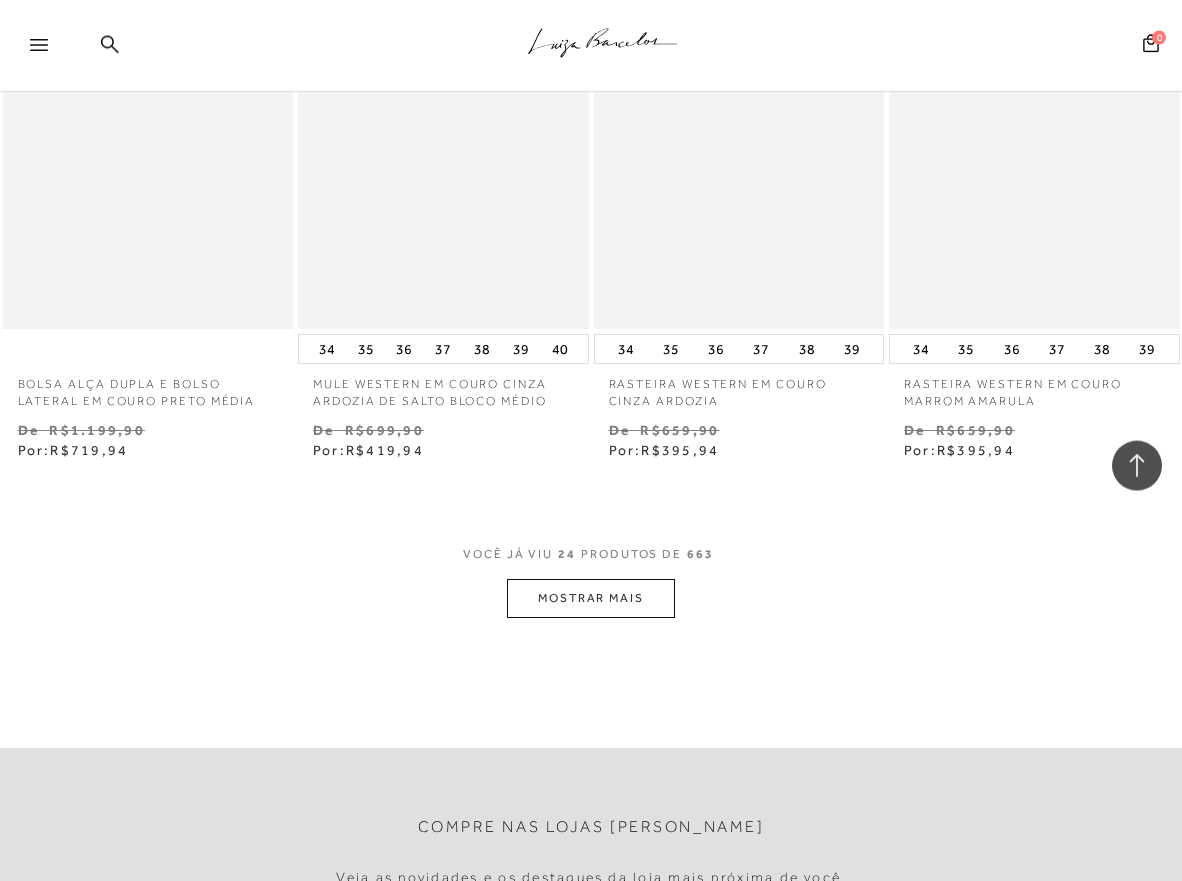 scroll, scrollTop: 3264, scrollLeft: 0, axis: vertical 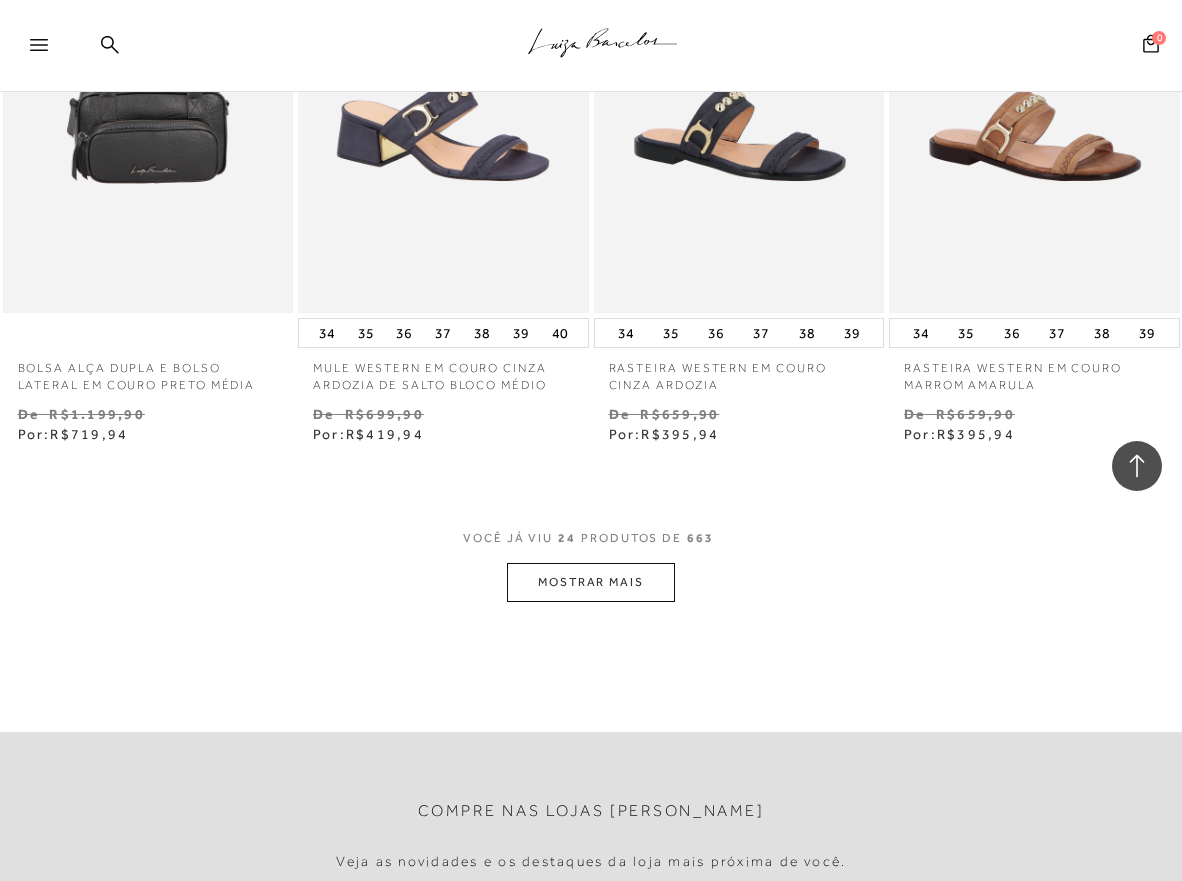 click on "MOSTRAR MAIS" at bounding box center (591, 582) 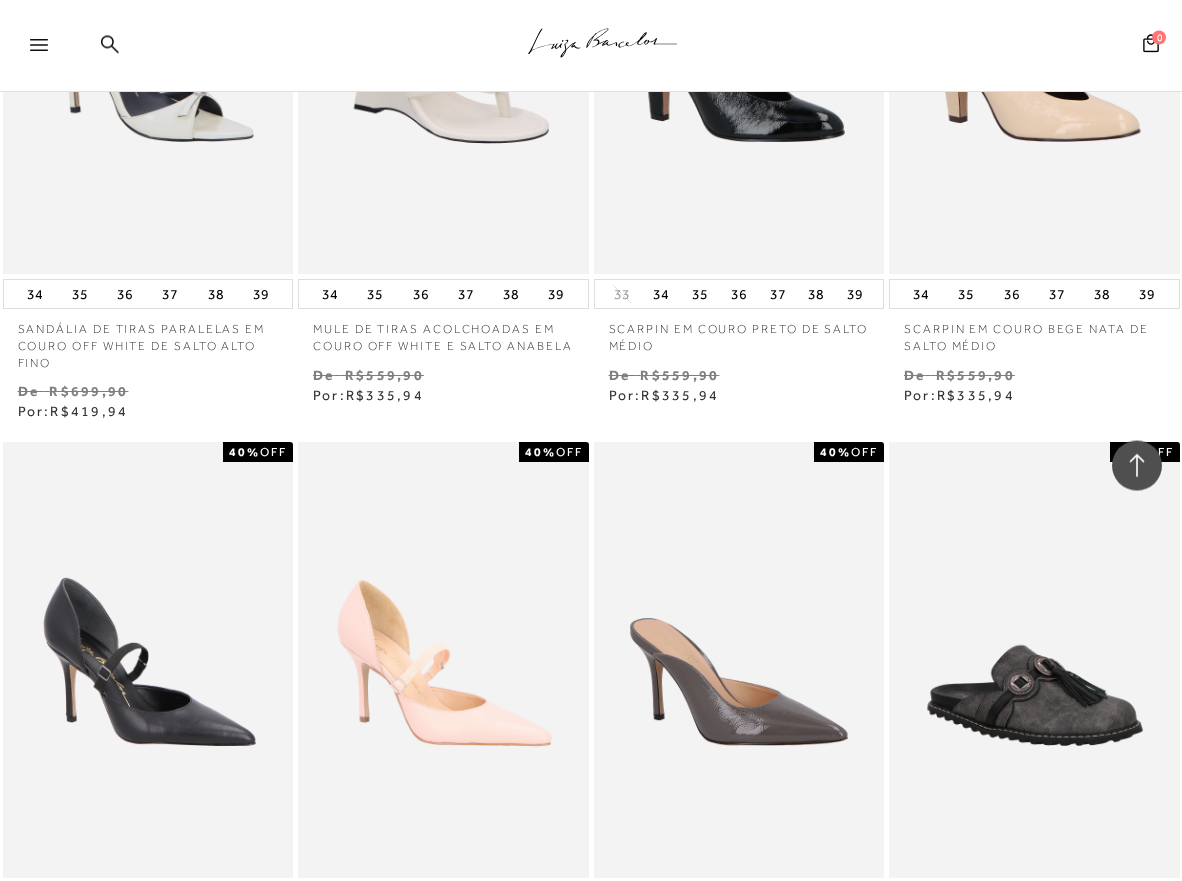 scroll, scrollTop: 3876, scrollLeft: 0, axis: vertical 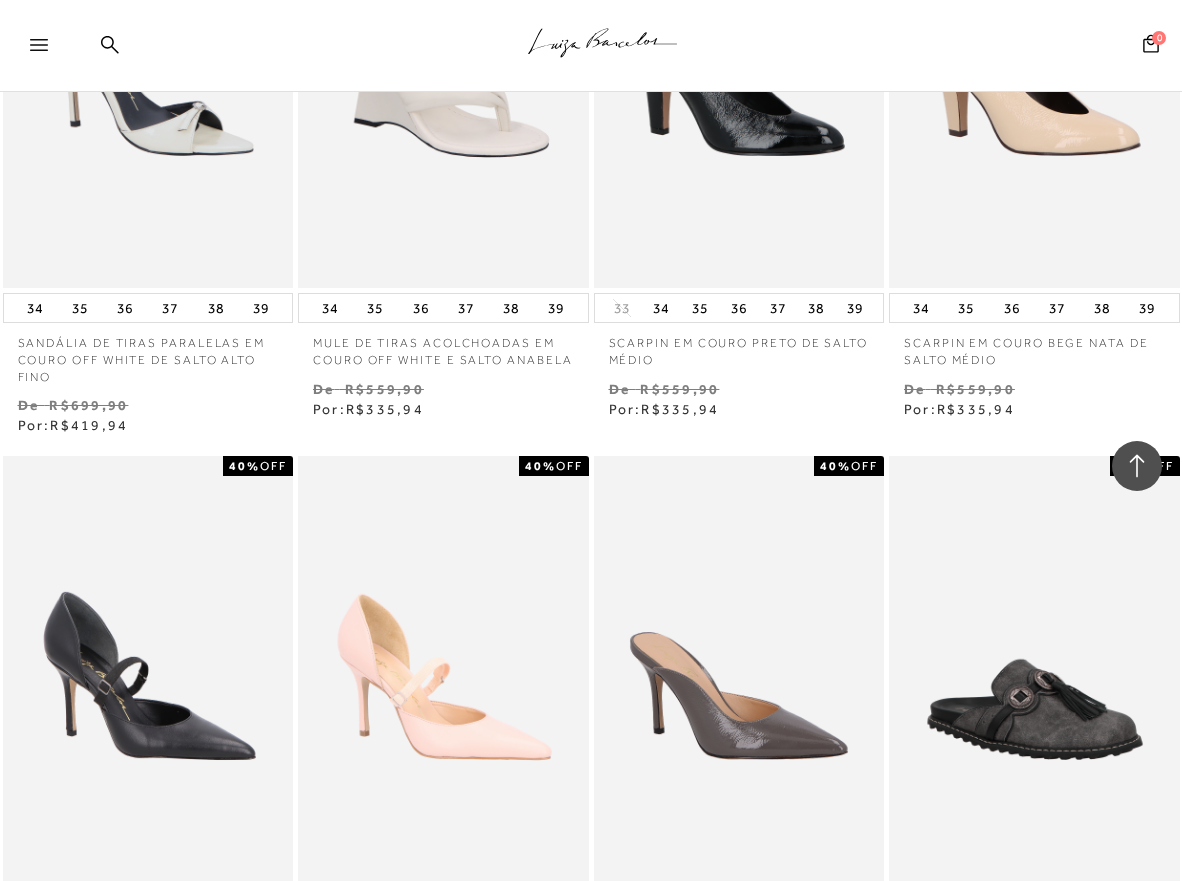 click 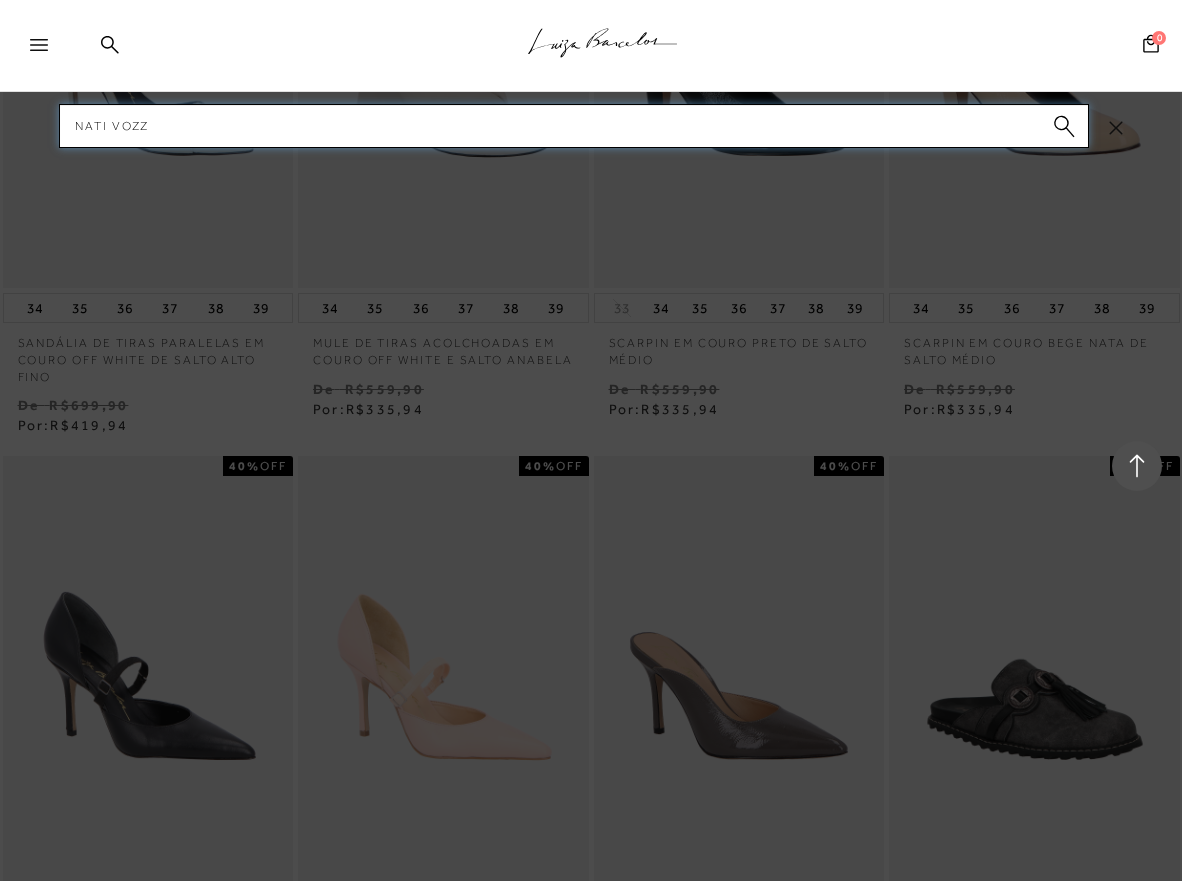 type on "nati vozza" 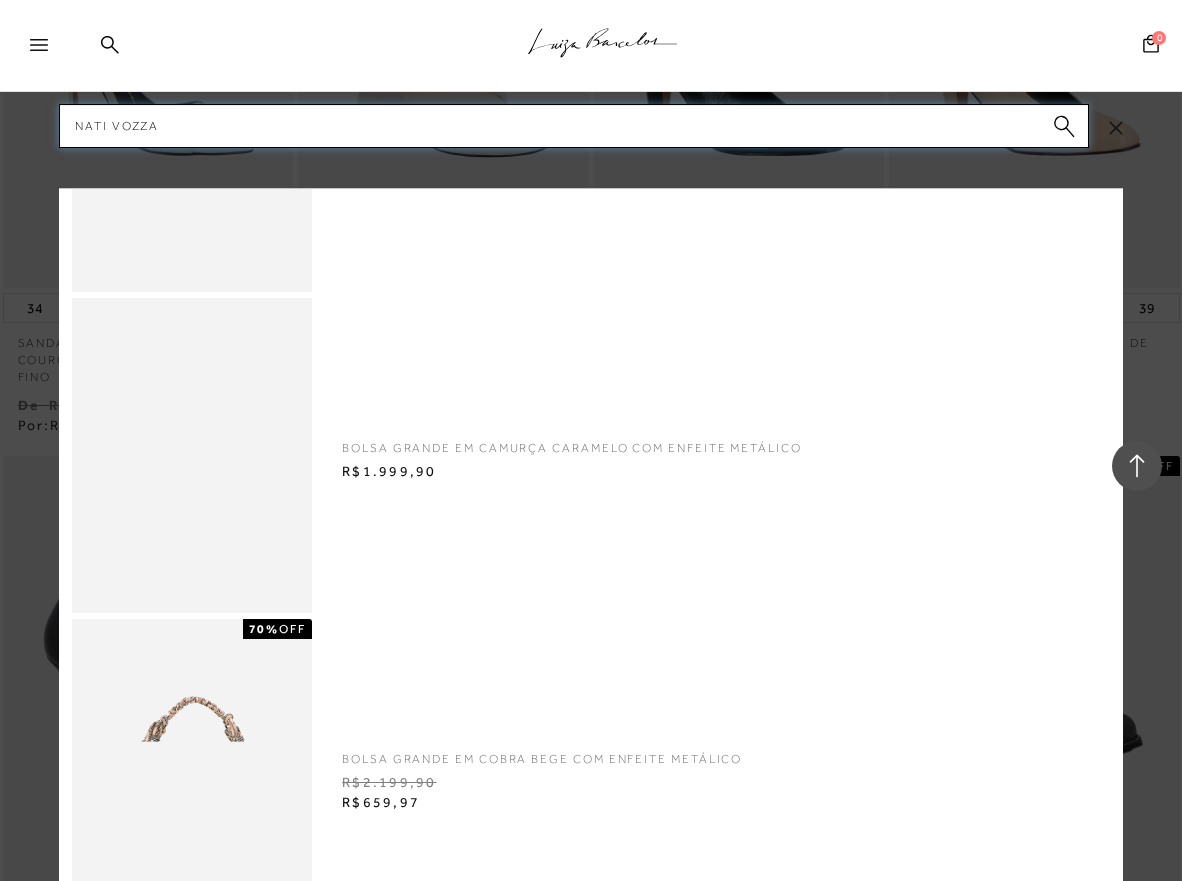 scroll, scrollTop: 802, scrollLeft: 0, axis: vertical 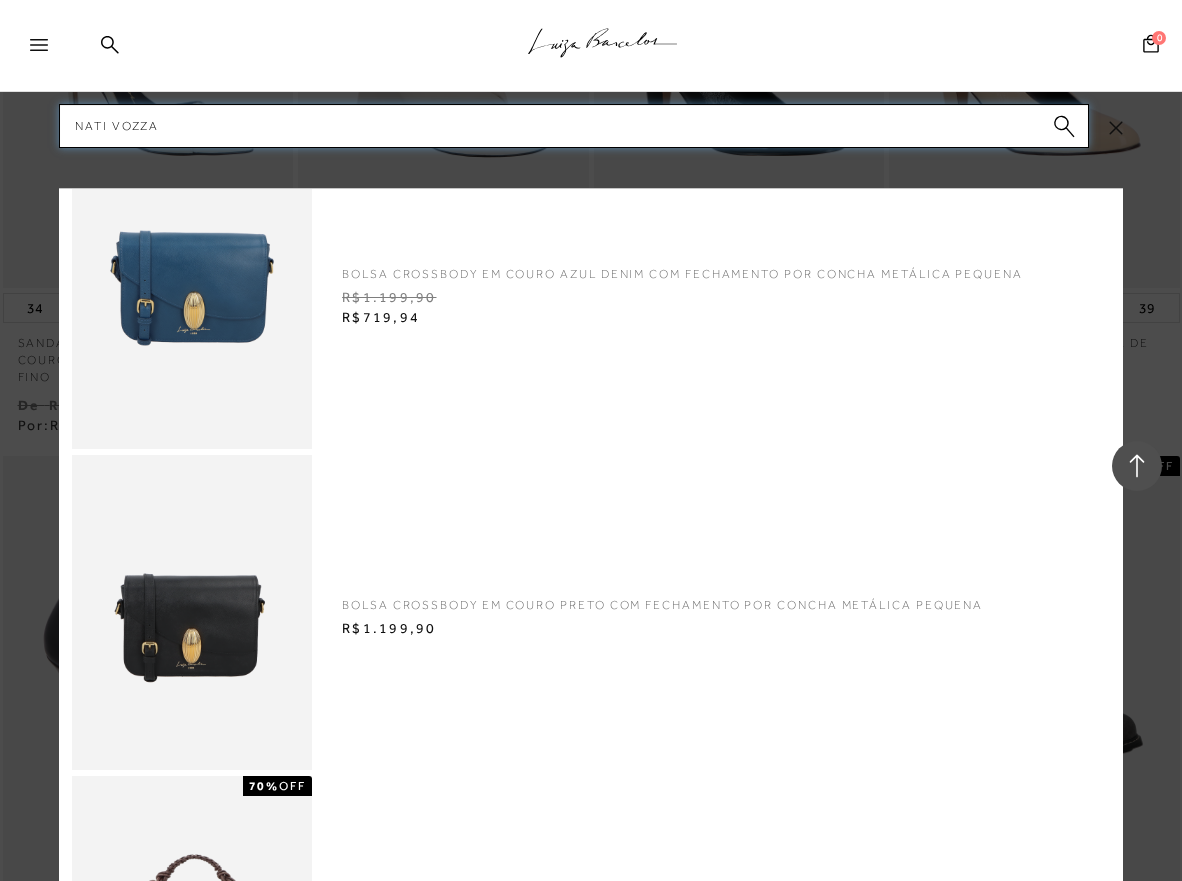 type 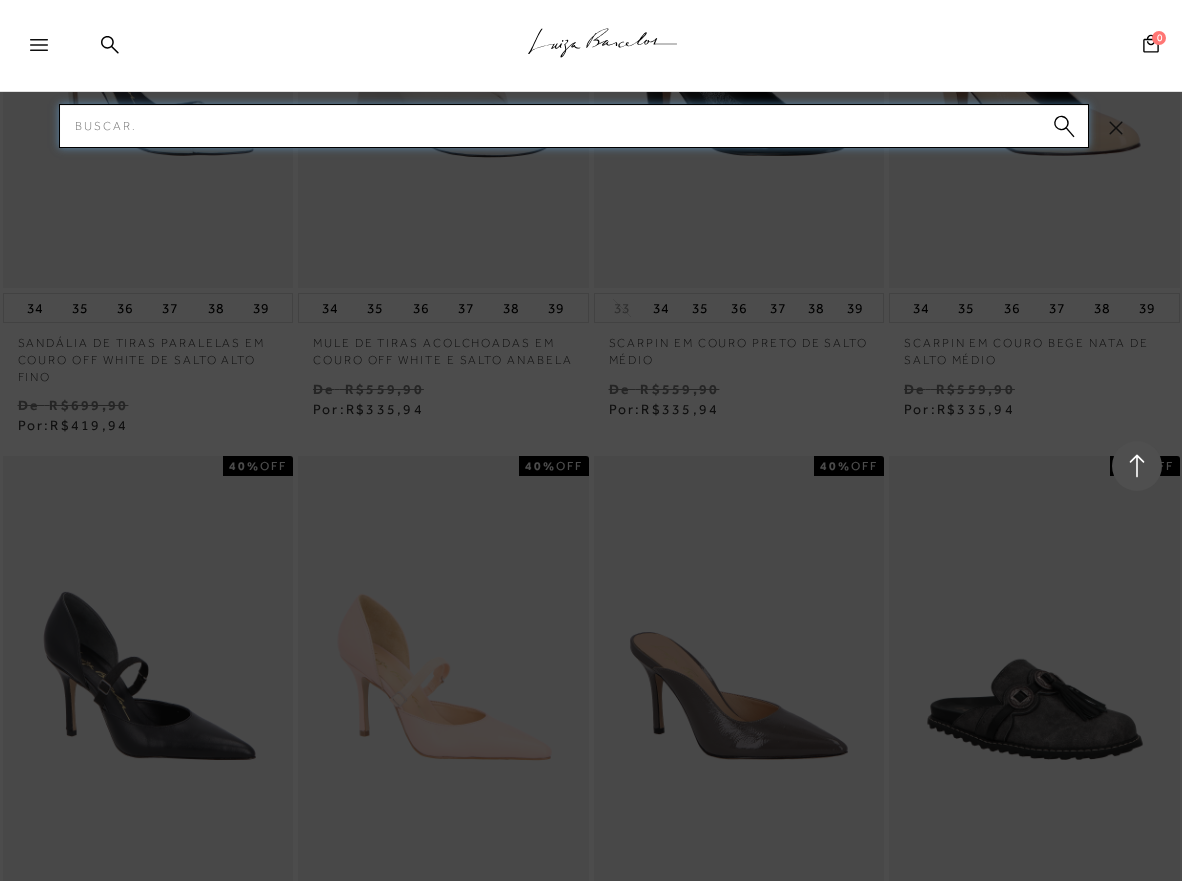 click on "Pesquisar" at bounding box center (574, 126) 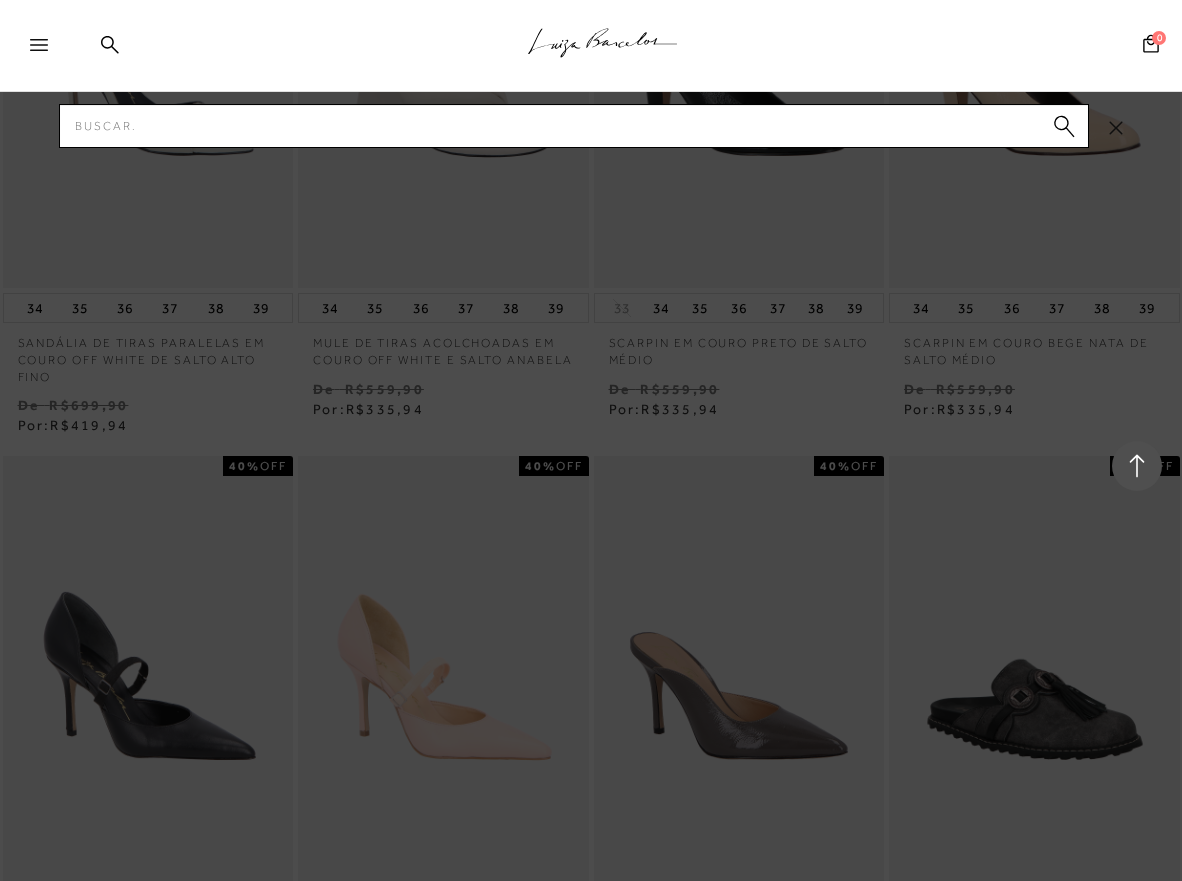 click on ".a{fill-rule:evenodd;stroke:#000!important;stroke-width:0!important;}" at bounding box center [624, 46] 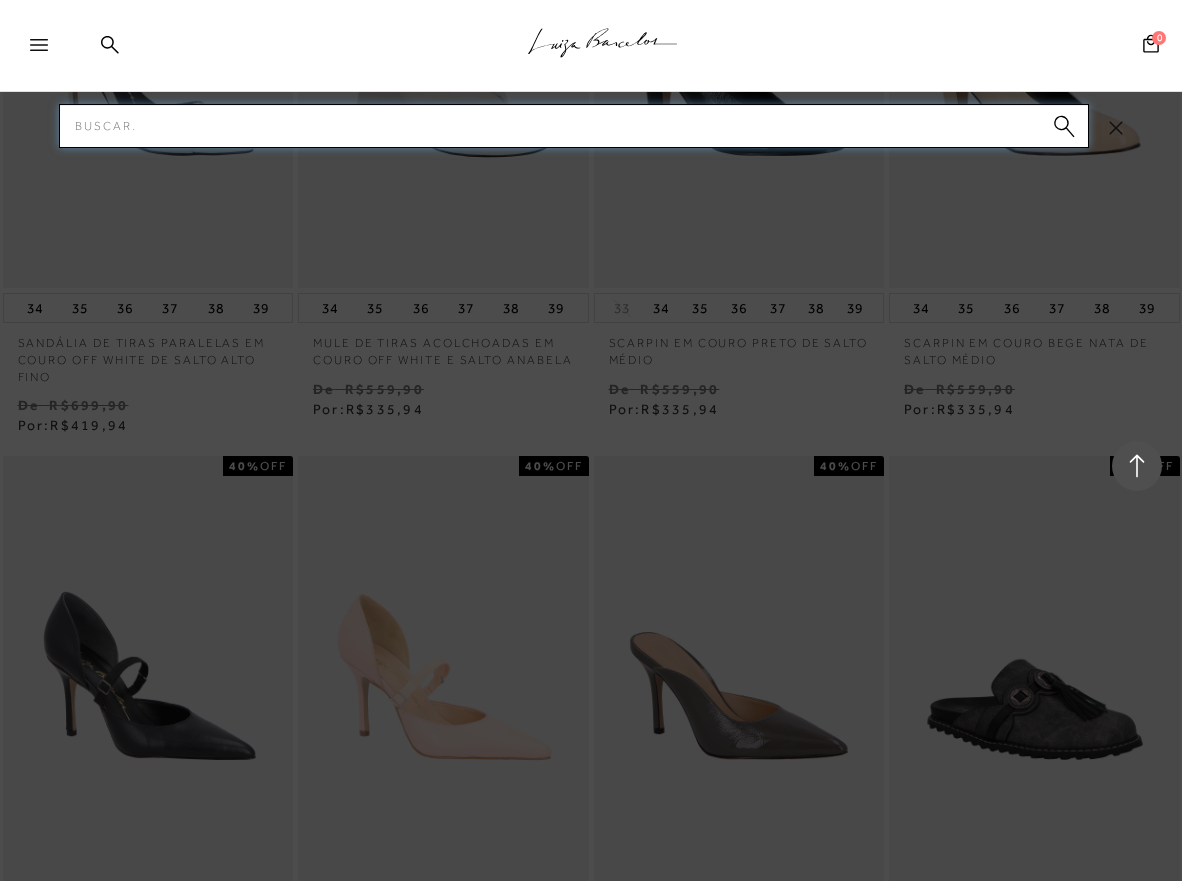 click on "Pesquisar" at bounding box center [574, 126] 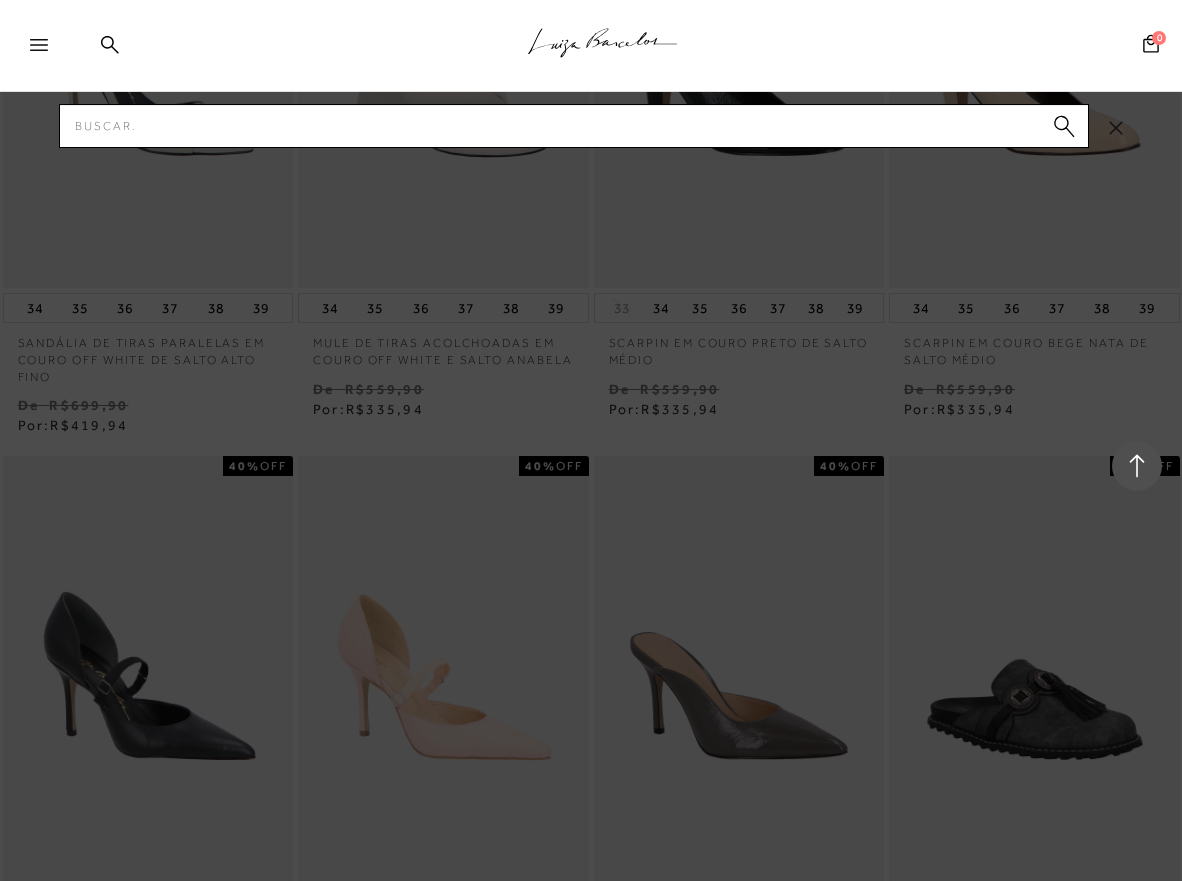 click on ".a{fill-rule:evenodd;stroke:#000!important;stroke-width:0!important;}" at bounding box center [624, 46] 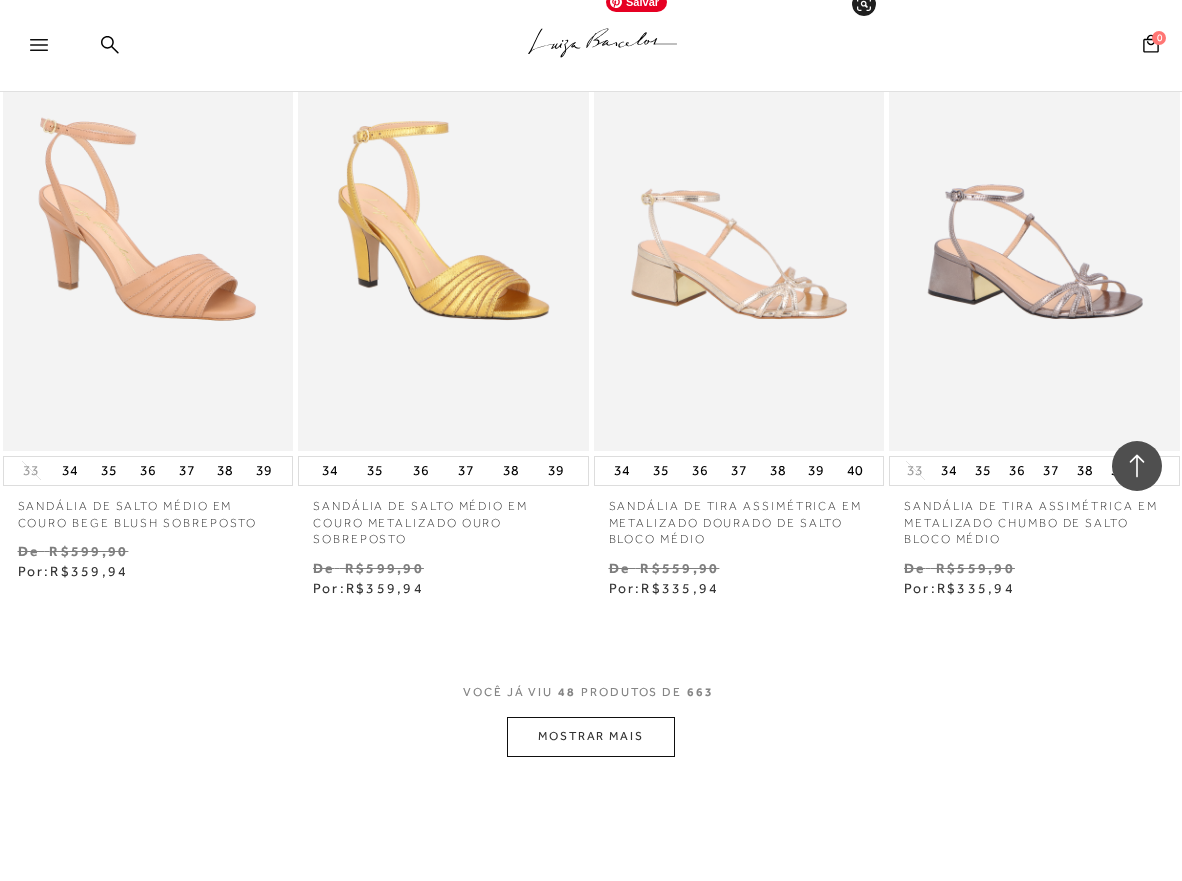 scroll, scrollTop: 7038, scrollLeft: 0, axis: vertical 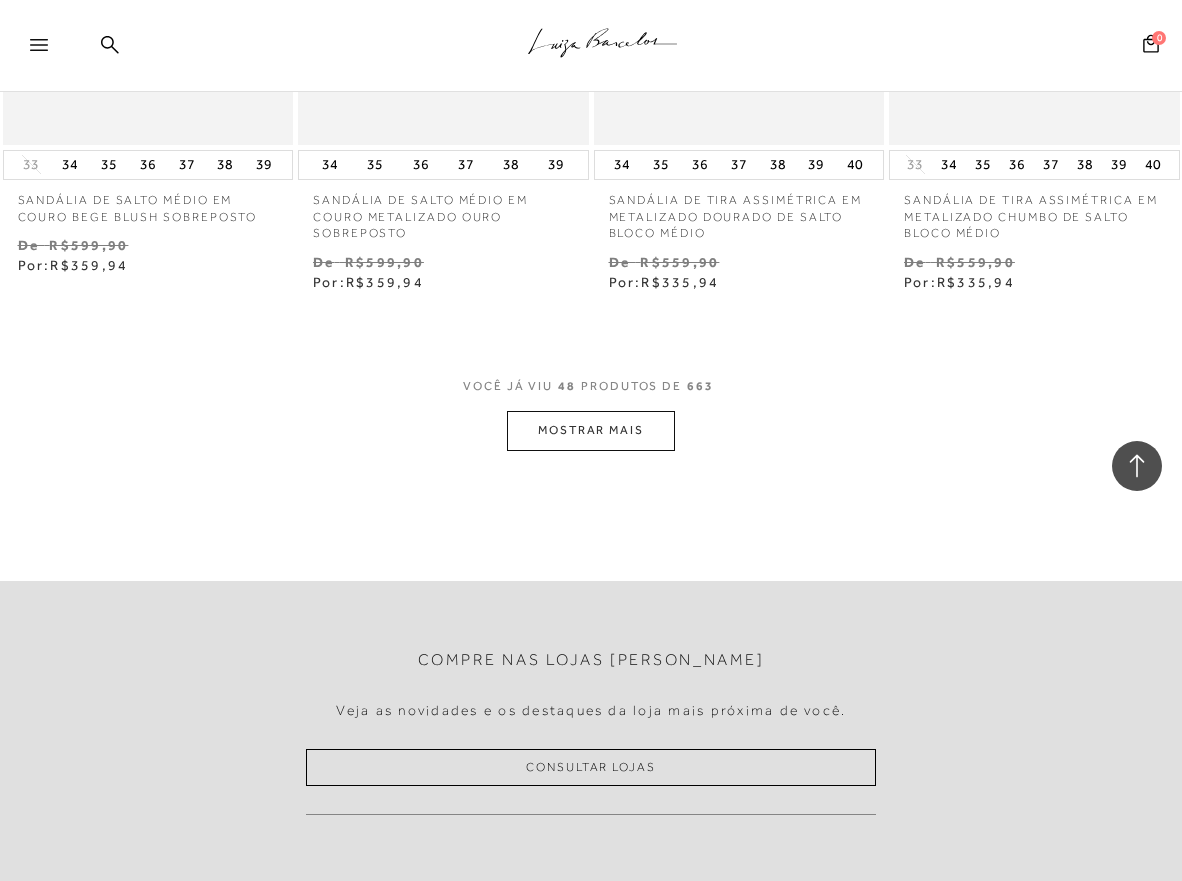 drag, startPoint x: 610, startPoint y: 400, endPoint x: 608, endPoint y: 376, distance: 24.083189 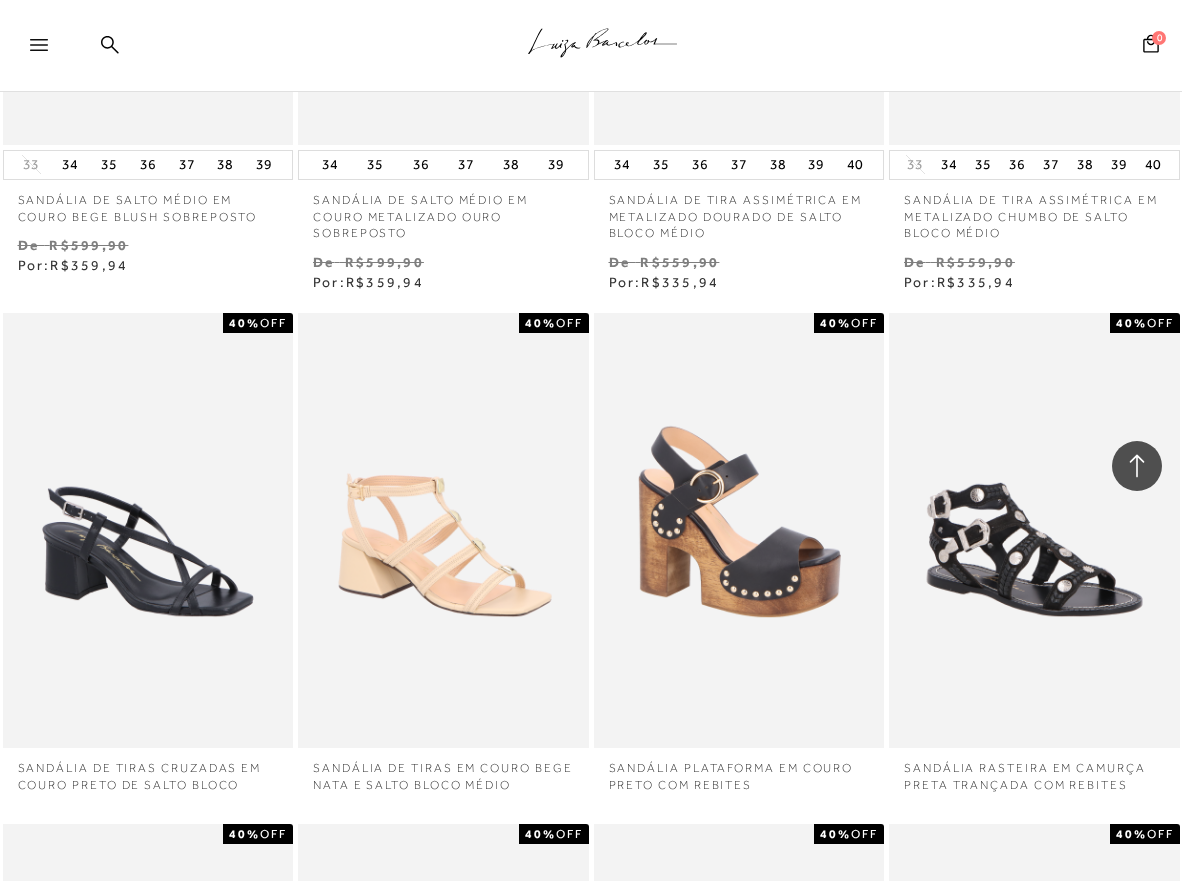 scroll, scrollTop: 7140, scrollLeft: 0, axis: vertical 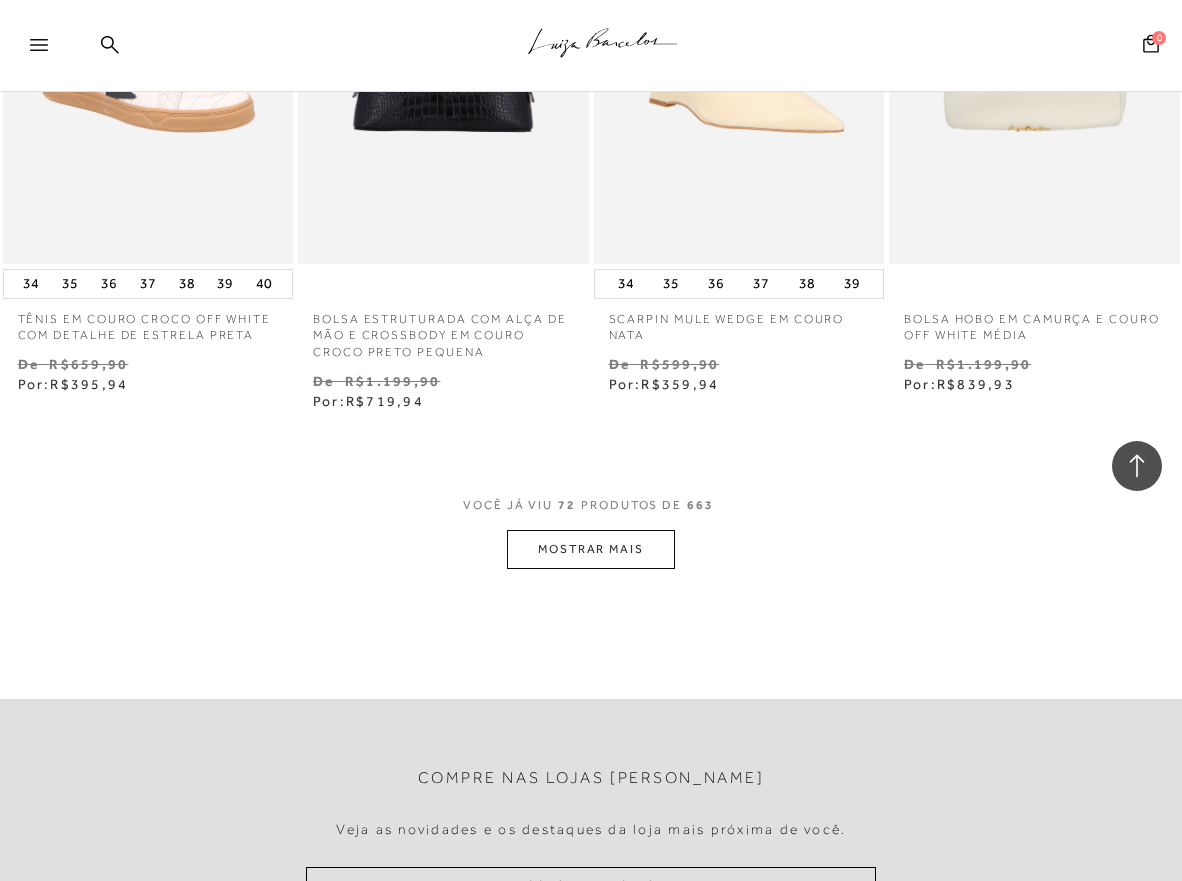 click on "MOSTRAR MAIS" at bounding box center (591, 549) 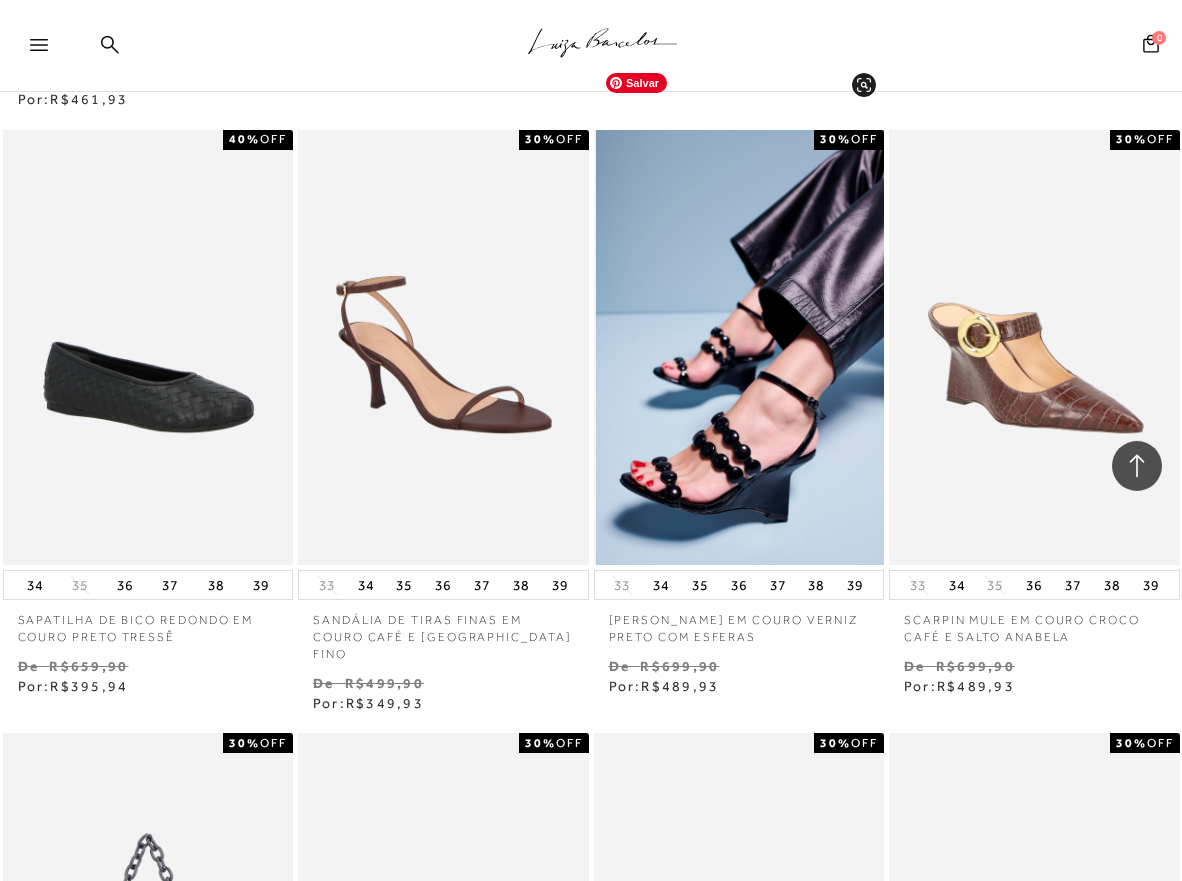 scroll, scrollTop: 13364, scrollLeft: 0, axis: vertical 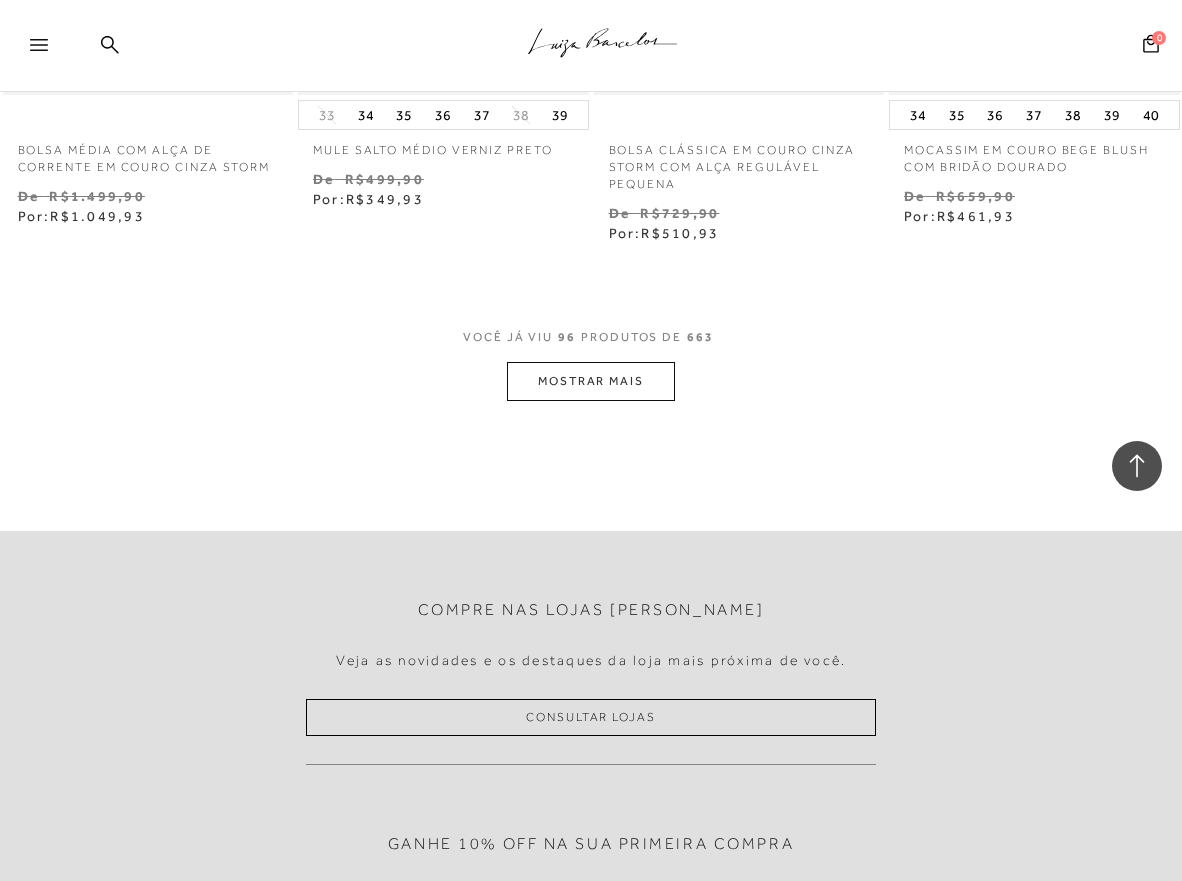 click on "MOSTRAR MAIS" at bounding box center [591, 381] 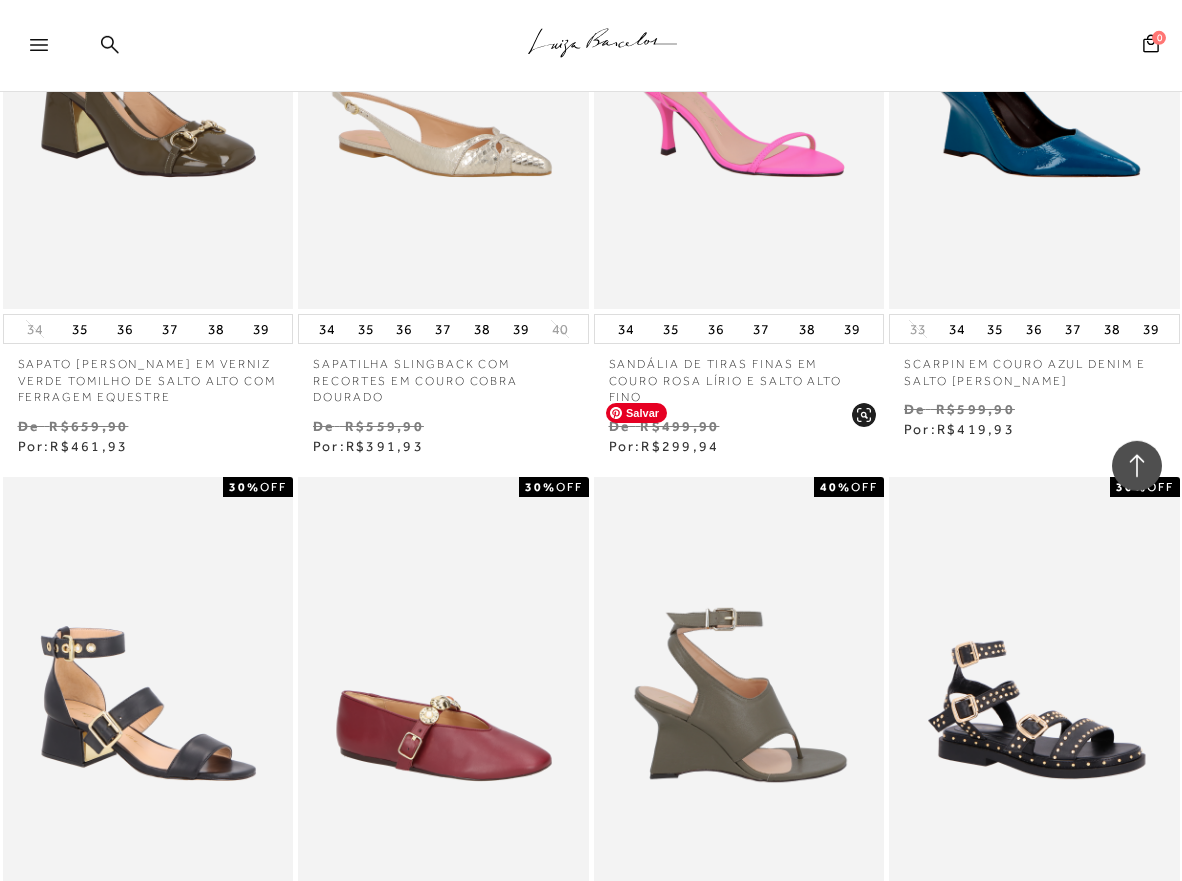 scroll, scrollTop: 15098, scrollLeft: 0, axis: vertical 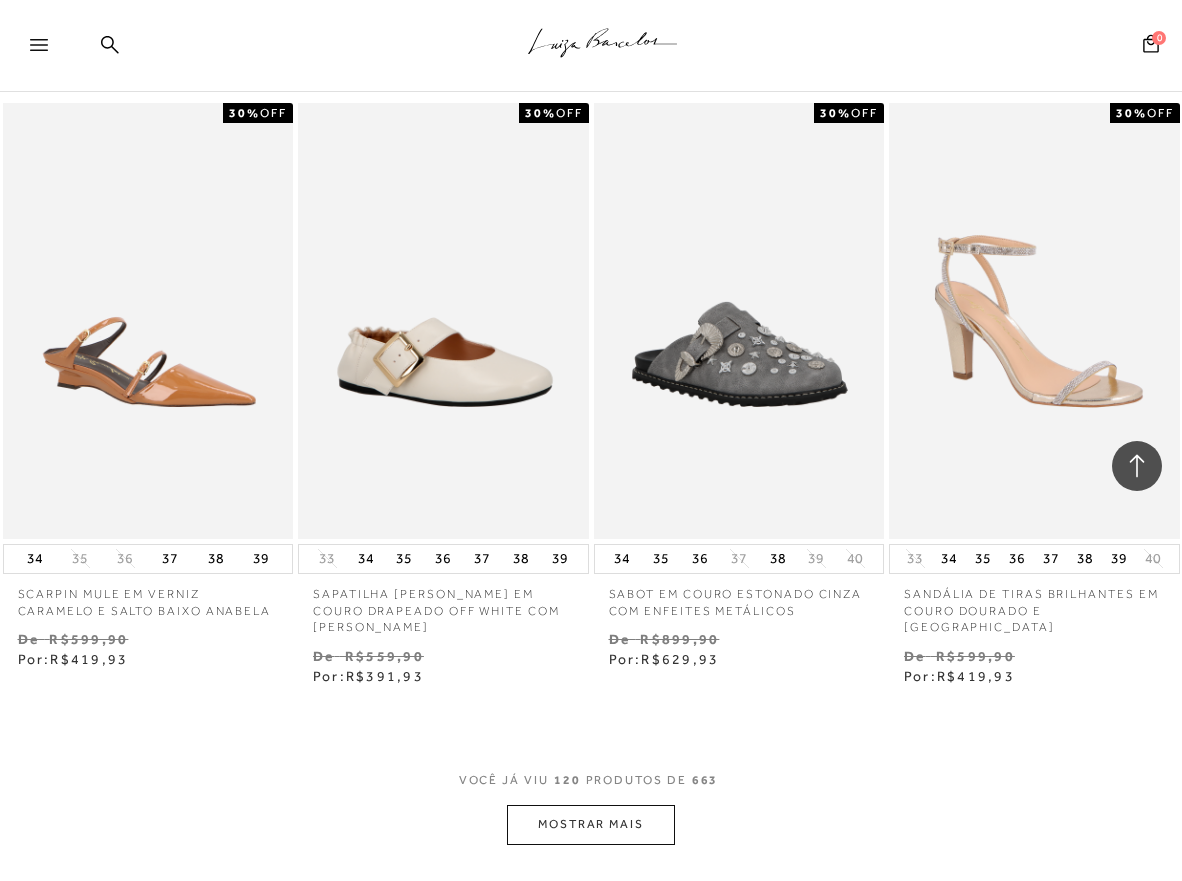 click on "MOSTRAR MAIS" at bounding box center (591, 824) 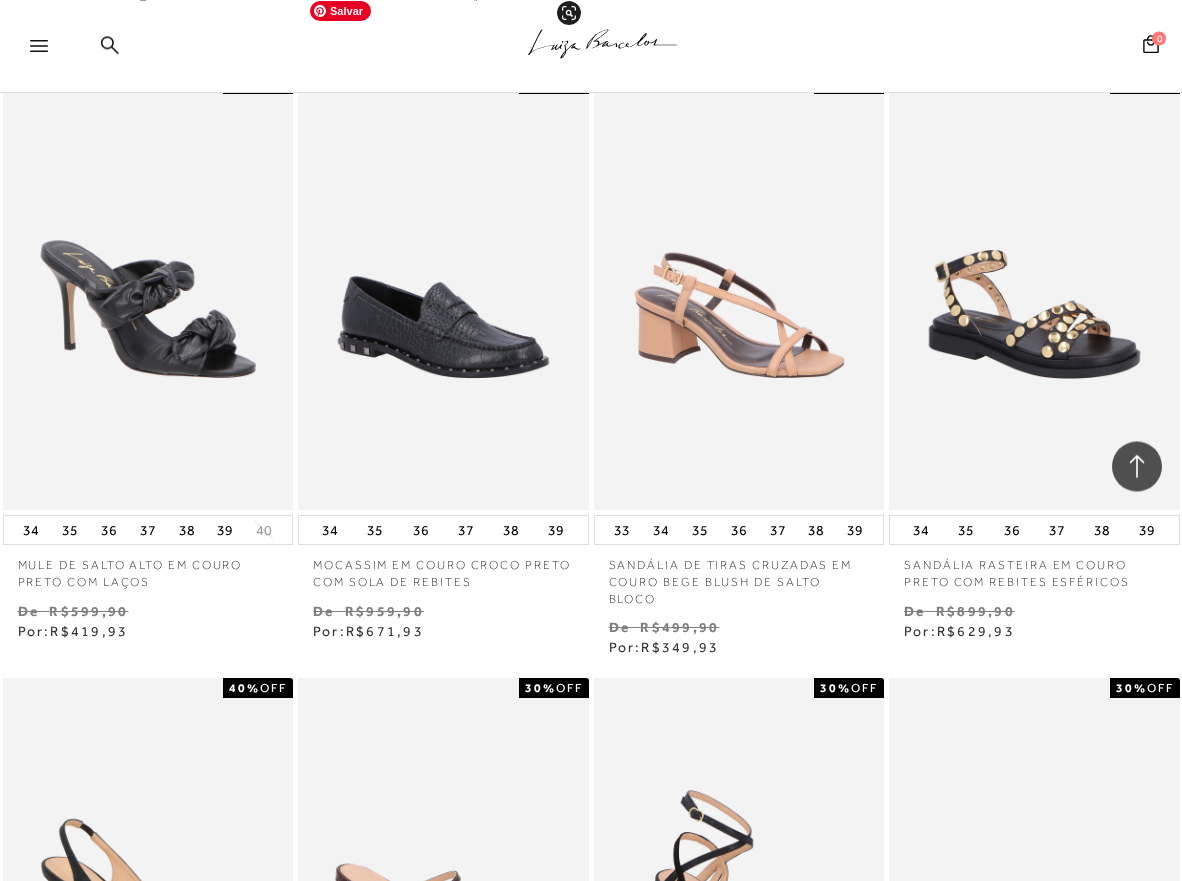 scroll, scrollTop: 19892, scrollLeft: 0, axis: vertical 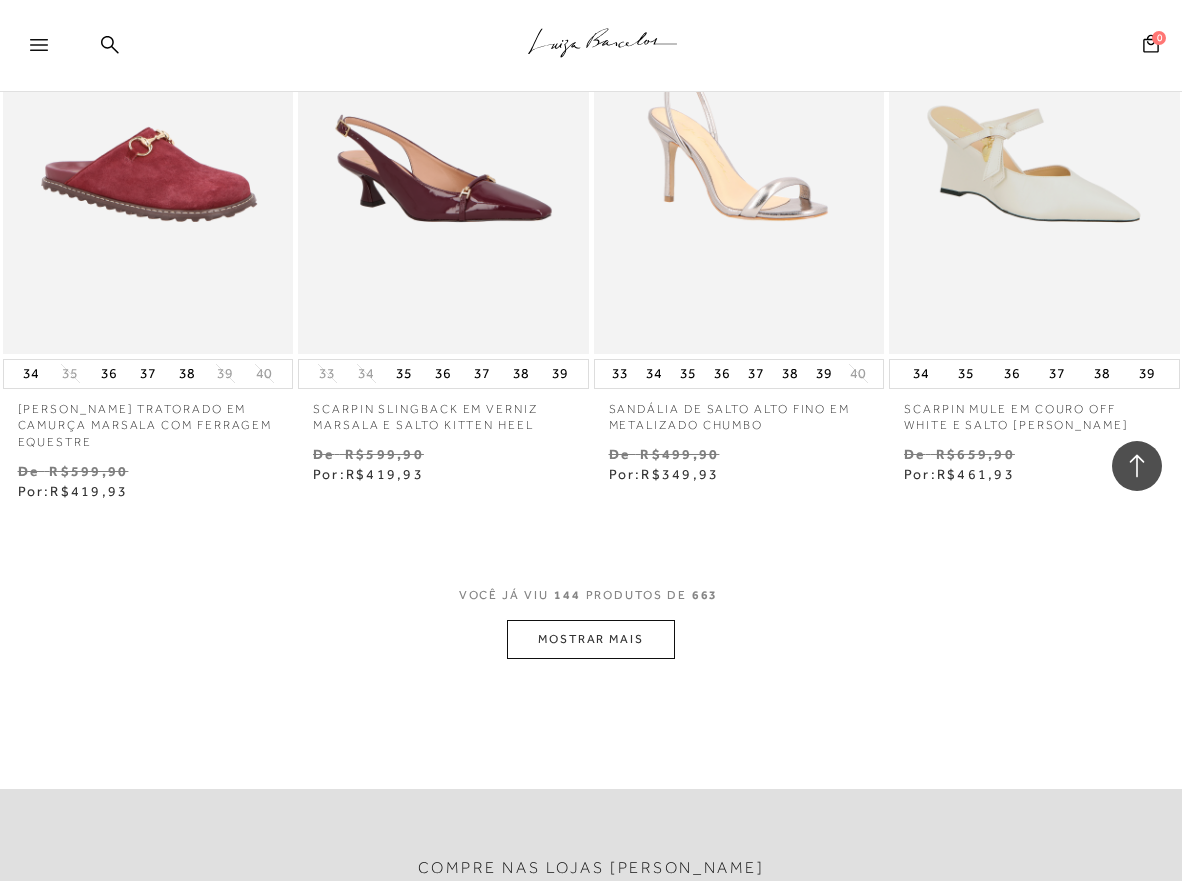 click on "MOSTRAR MAIS" at bounding box center [591, 639] 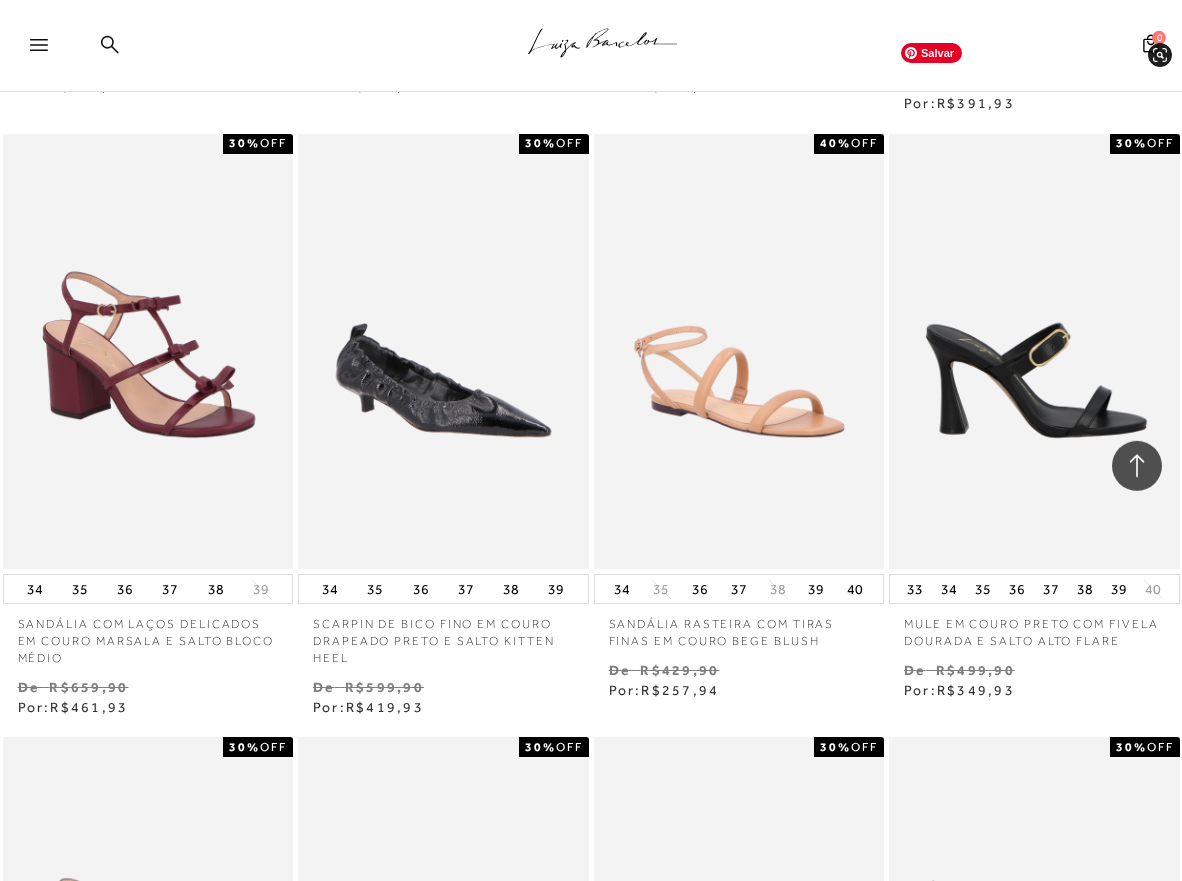 scroll, scrollTop: 23972, scrollLeft: 0, axis: vertical 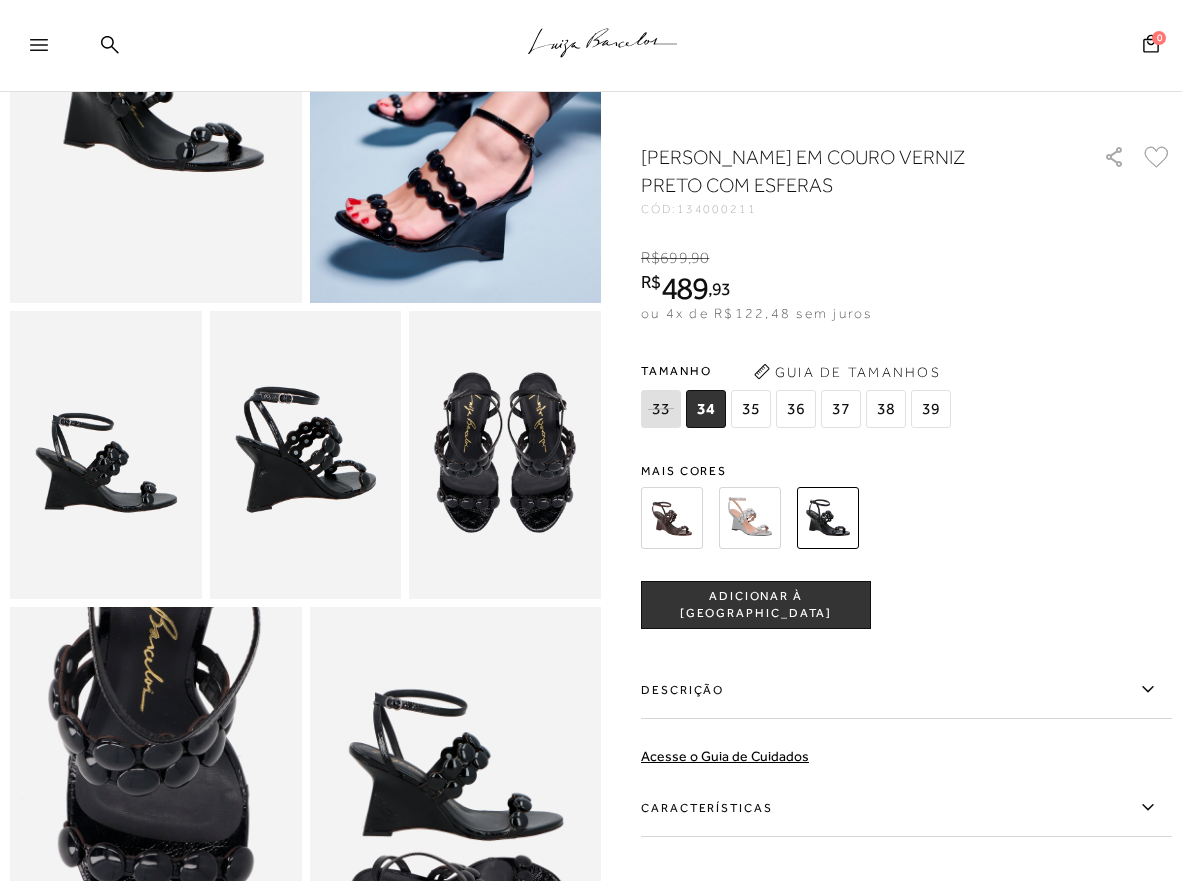 click at bounding box center [672, 518] 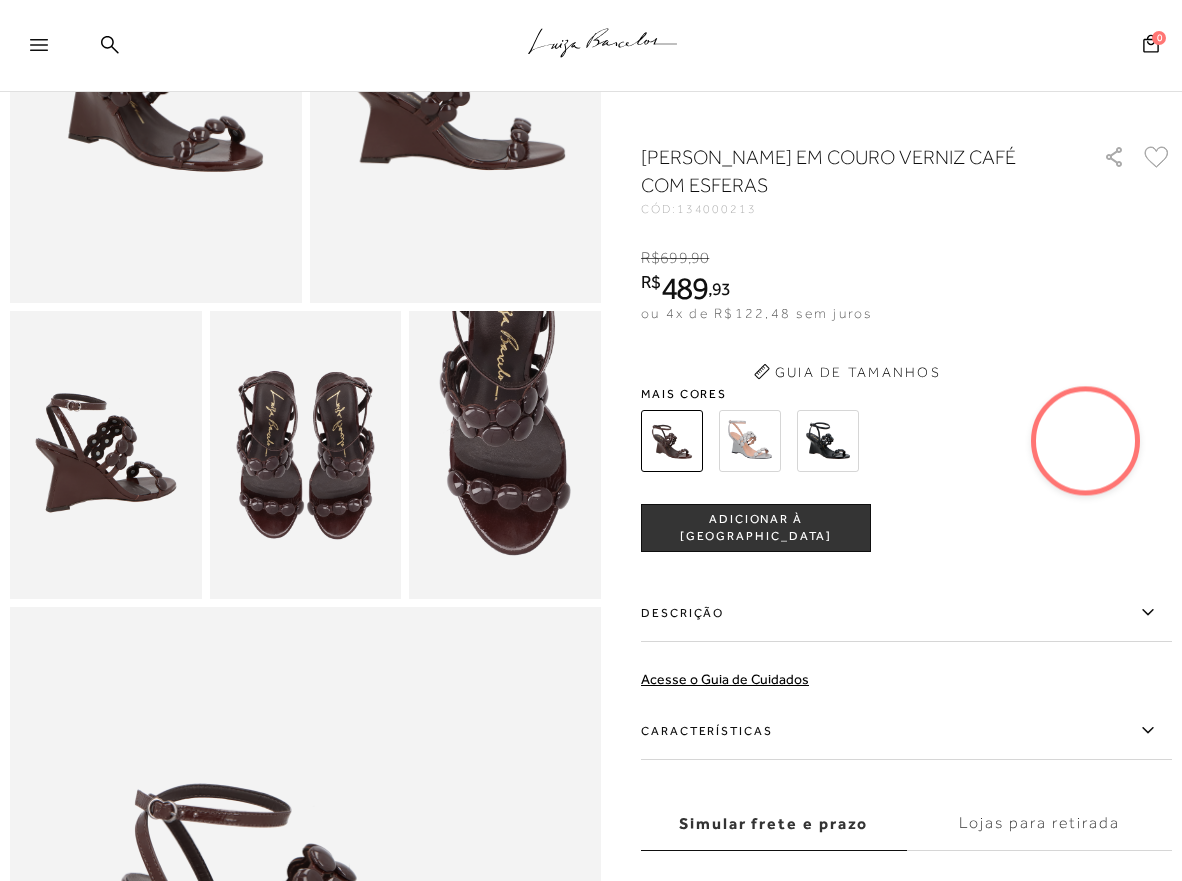 scroll, scrollTop: 0, scrollLeft: 0, axis: both 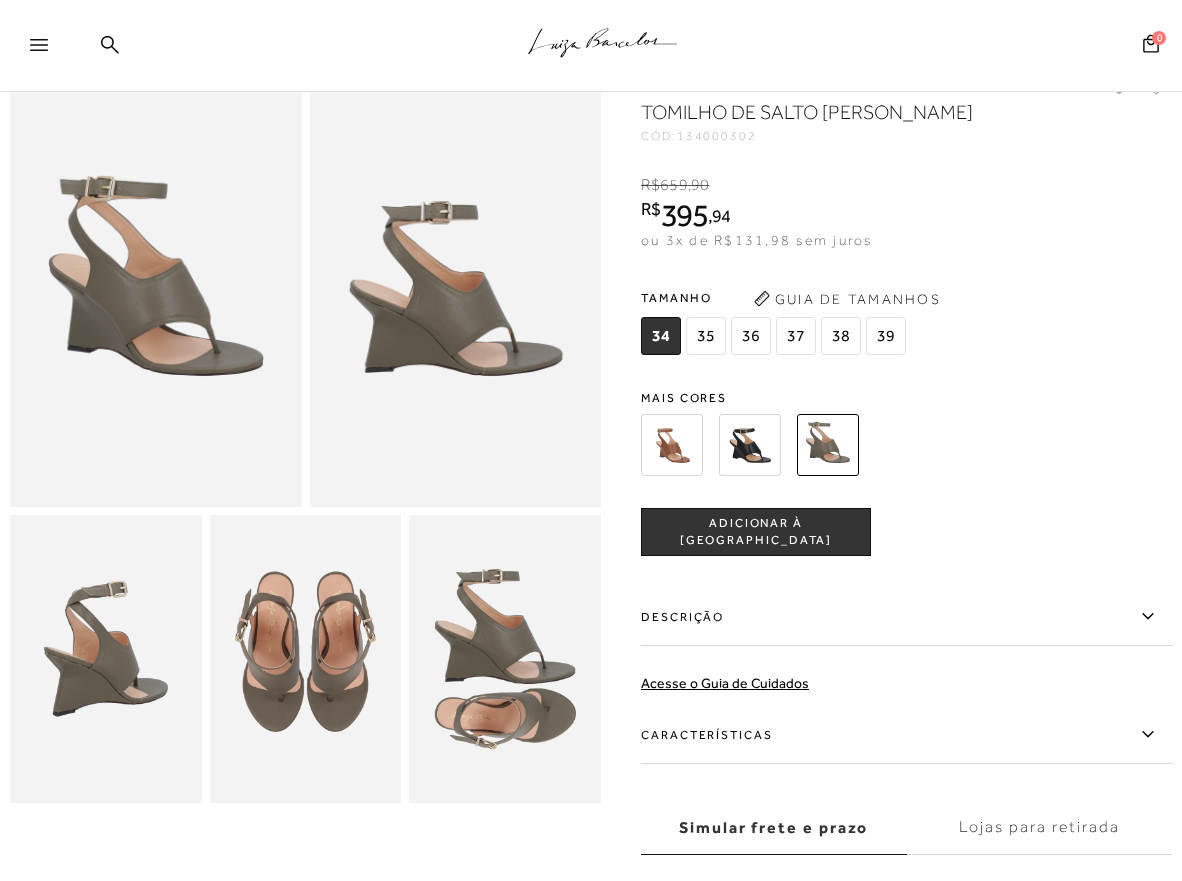 click at bounding box center [672, 445] 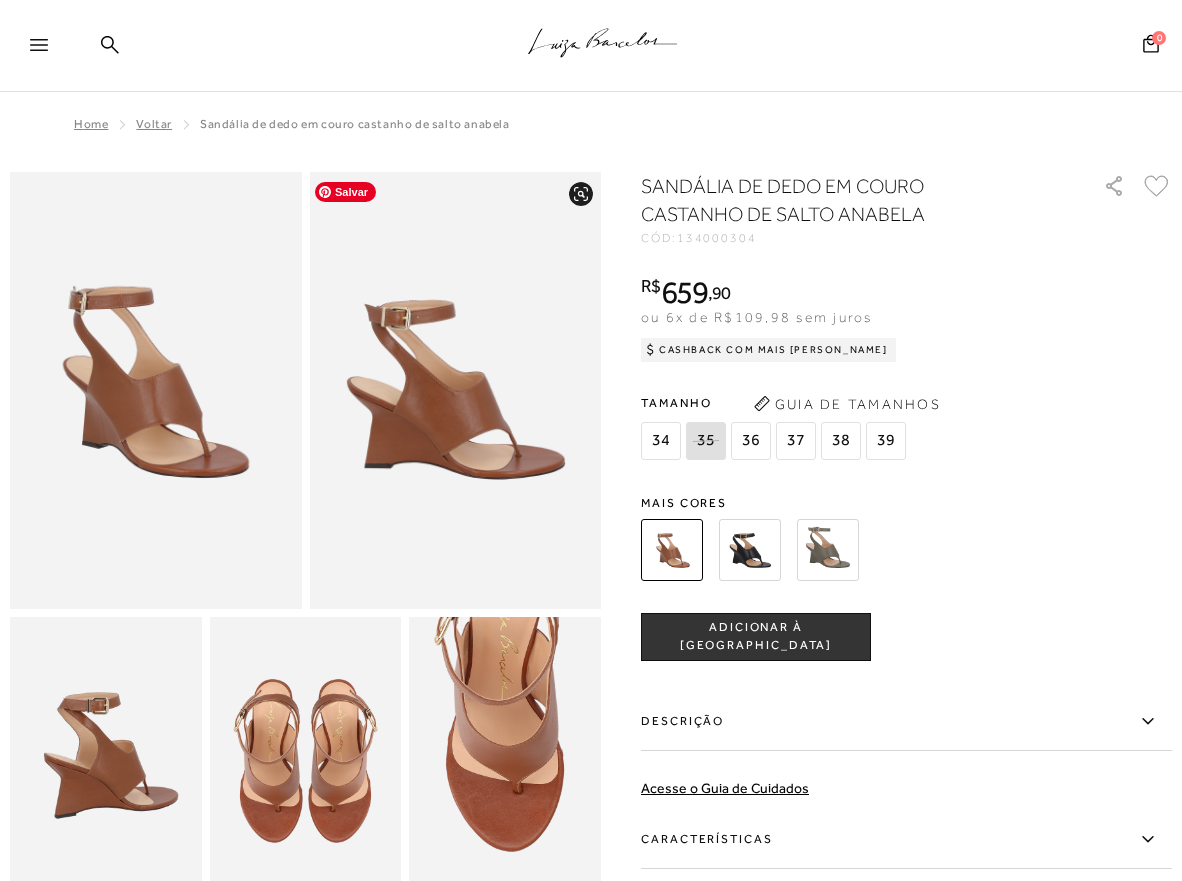 scroll, scrollTop: 102, scrollLeft: 0, axis: vertical 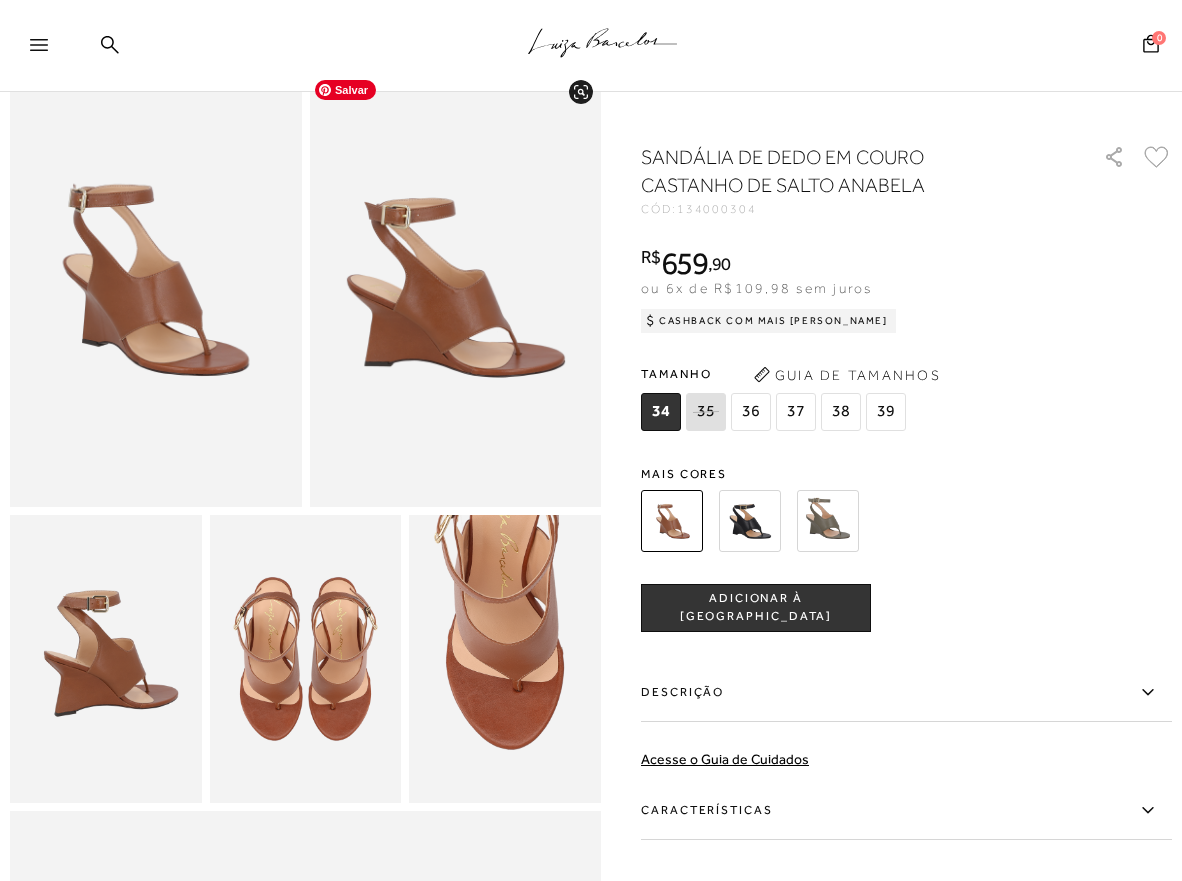 click at bounding box center (750, 521) 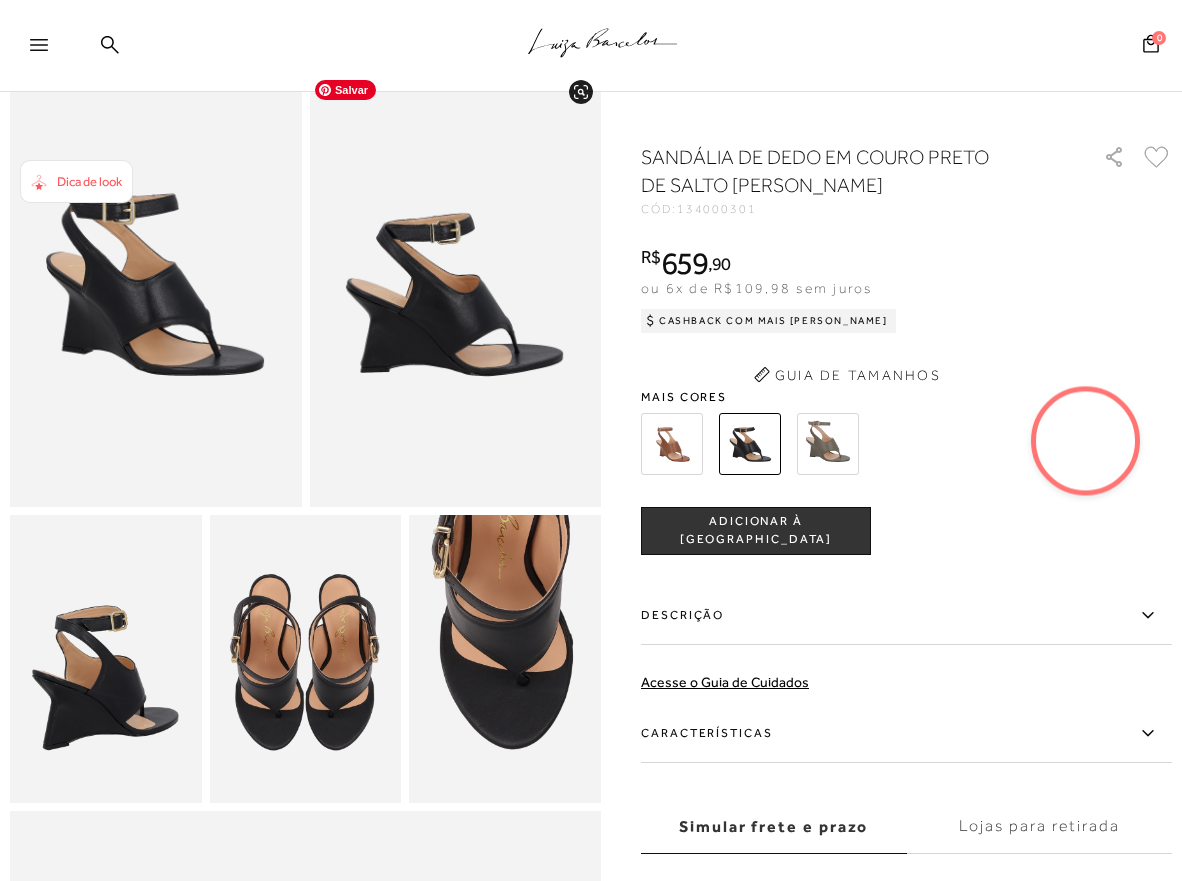 scroll, scrollTop: 0, scrollLeft: 0, axis: both 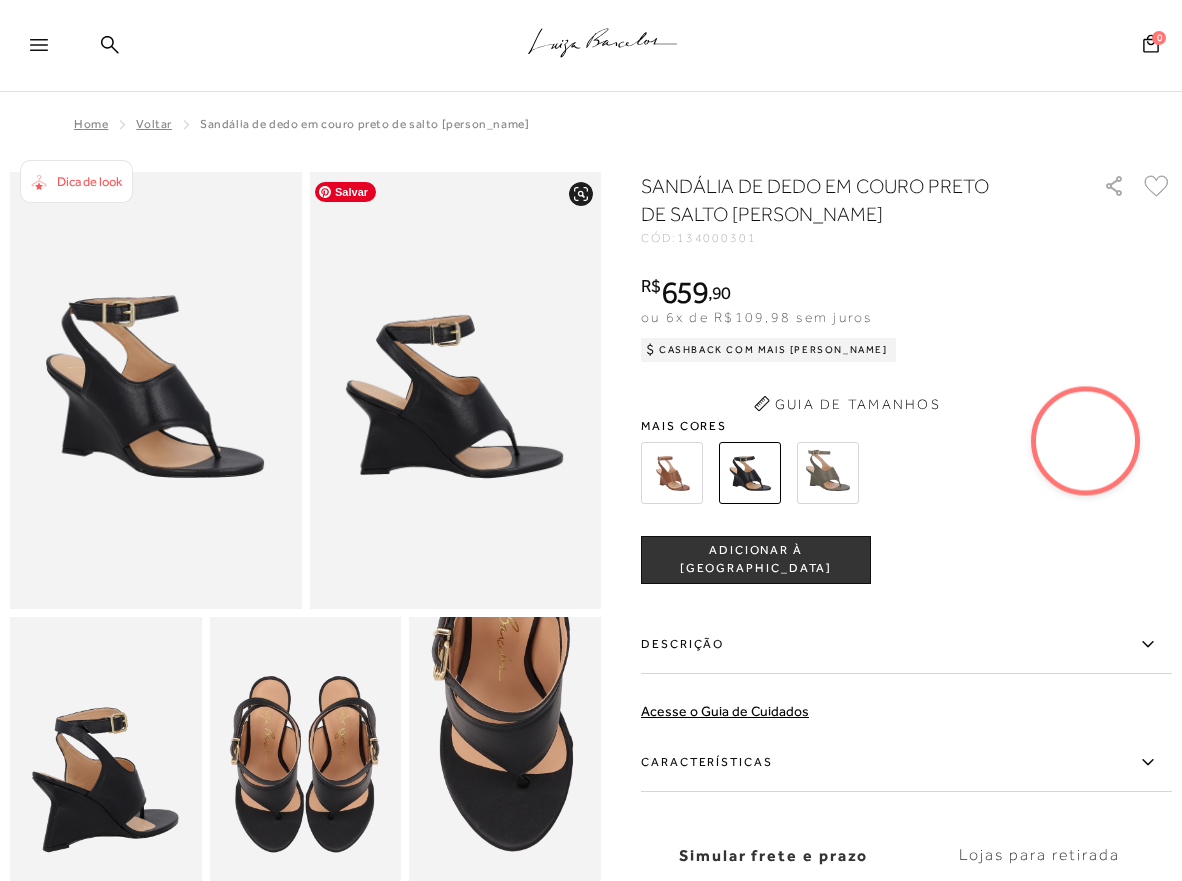 click at bounding box center (1086, 441) 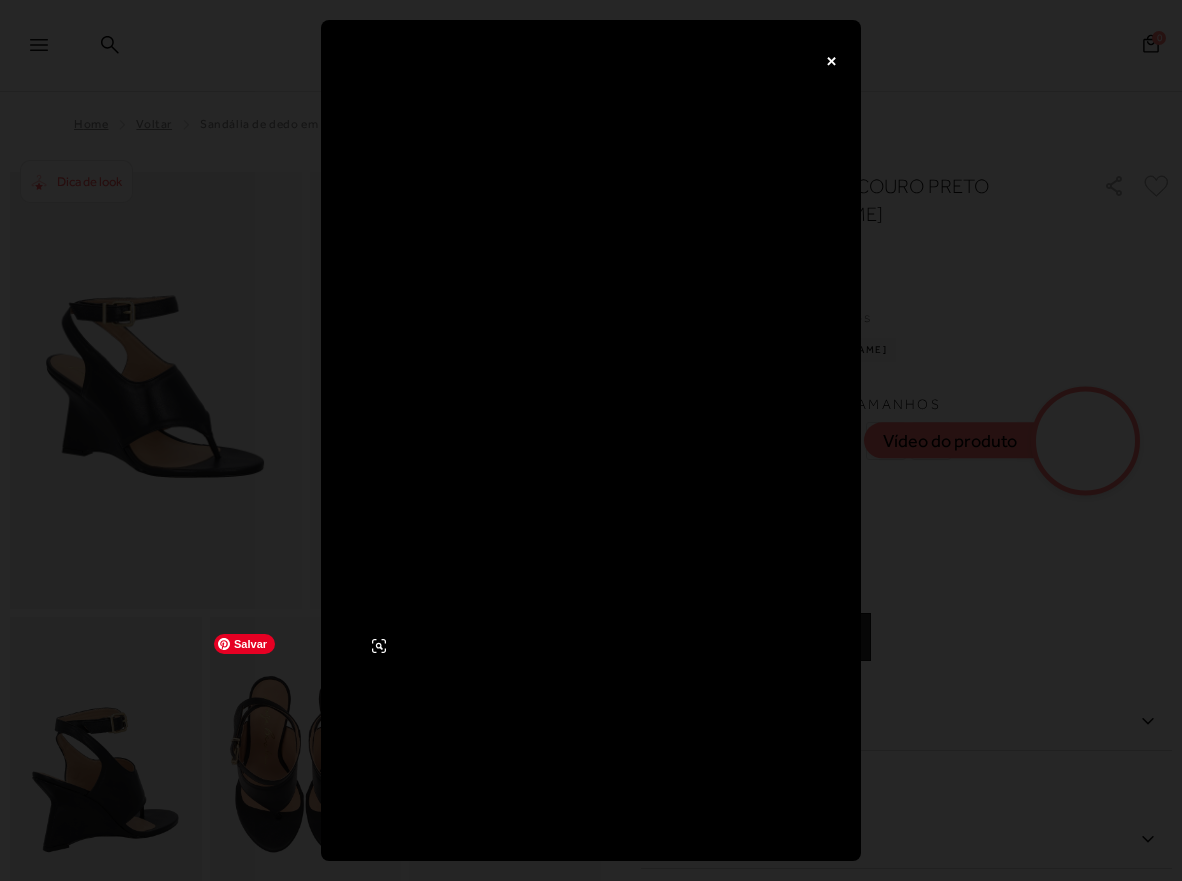 scroll, scrollTop: 306, scrollLeft: 0, axis: vertical 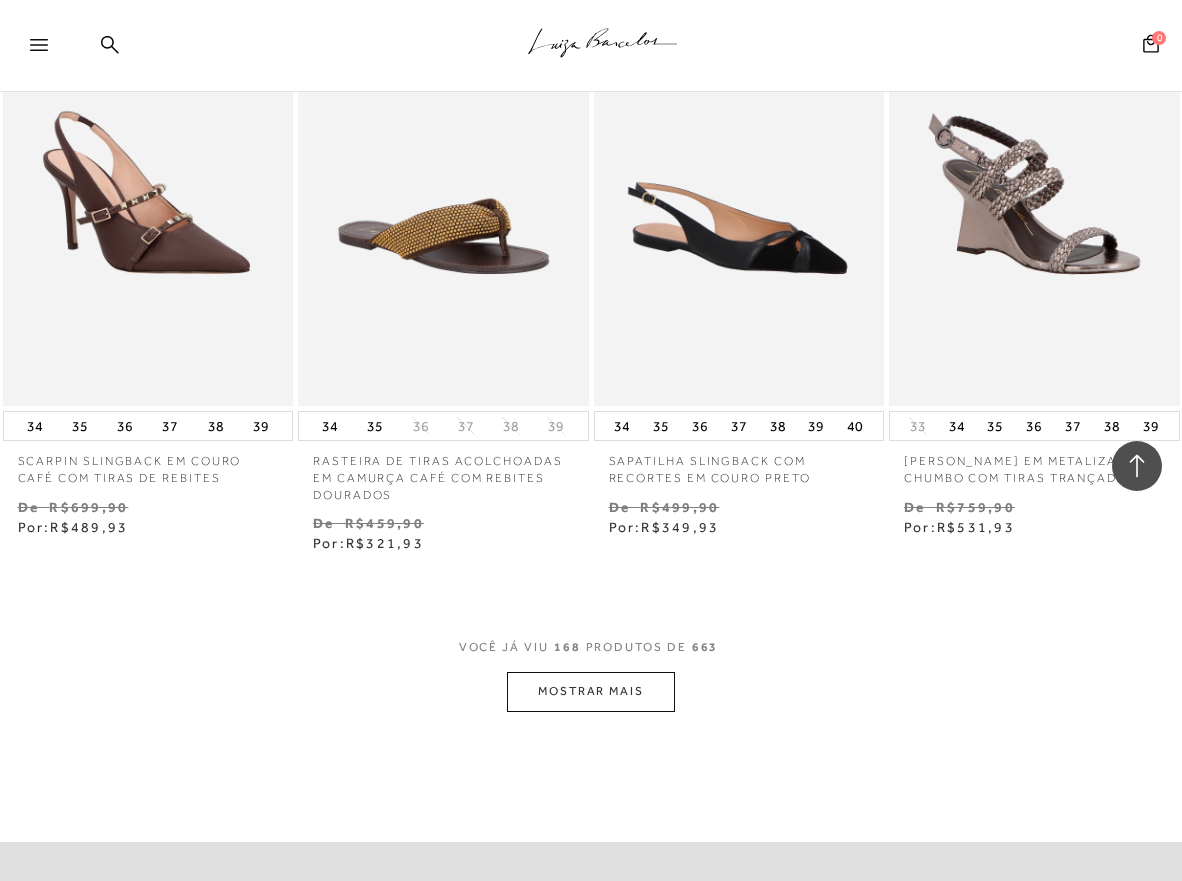 click on "MOSTRAR MAIS" at bounding box center [591, 691] 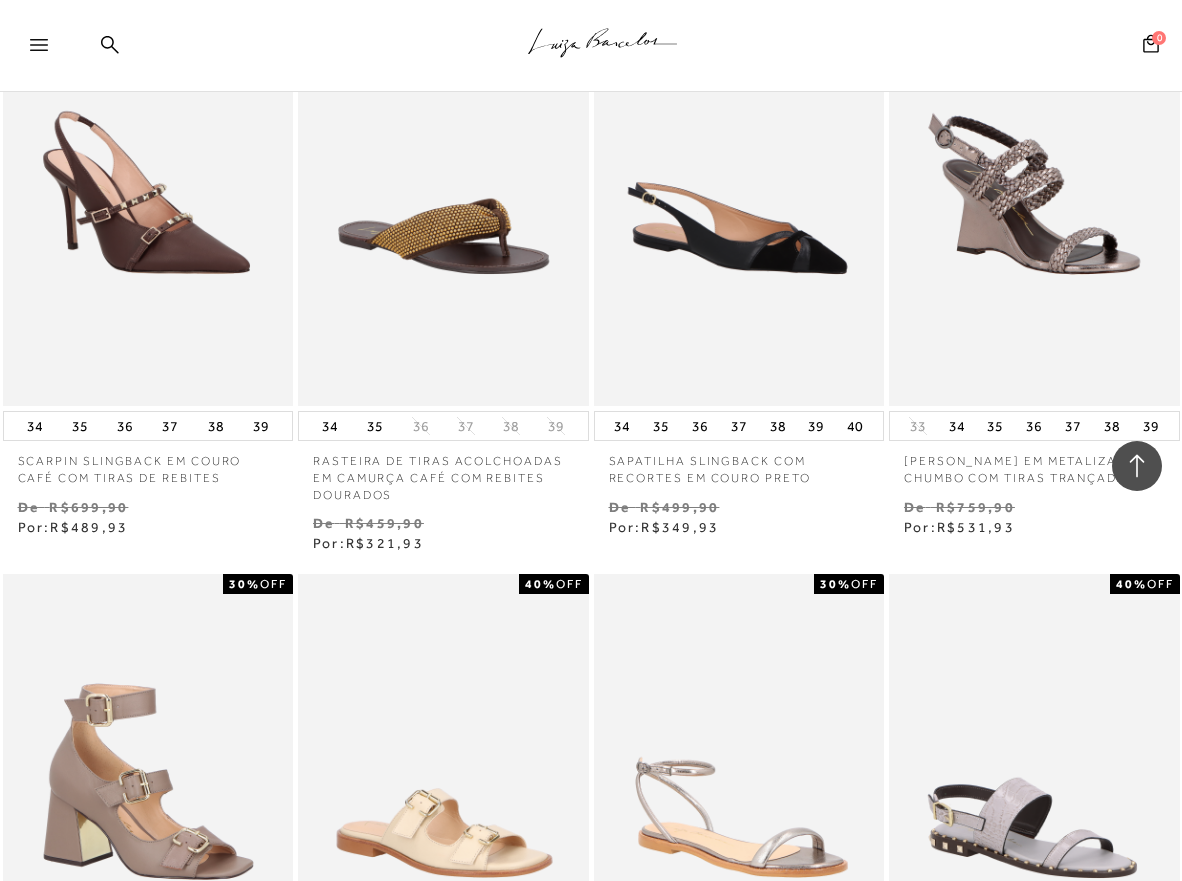 scroll, scrollTop: 24992, scrollLeft: 0, axis: vertical 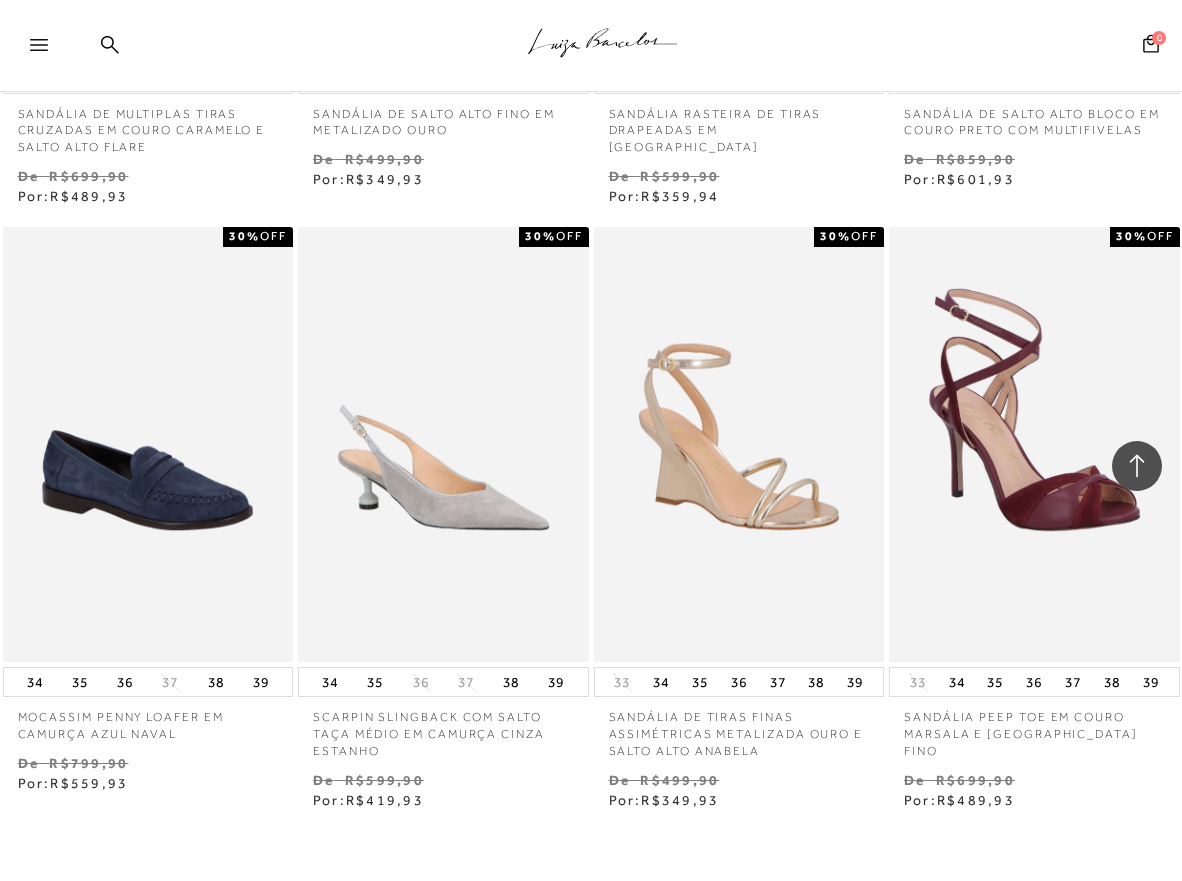 click on "MOSTRAR MAIS" at bounding box center (591, 948) 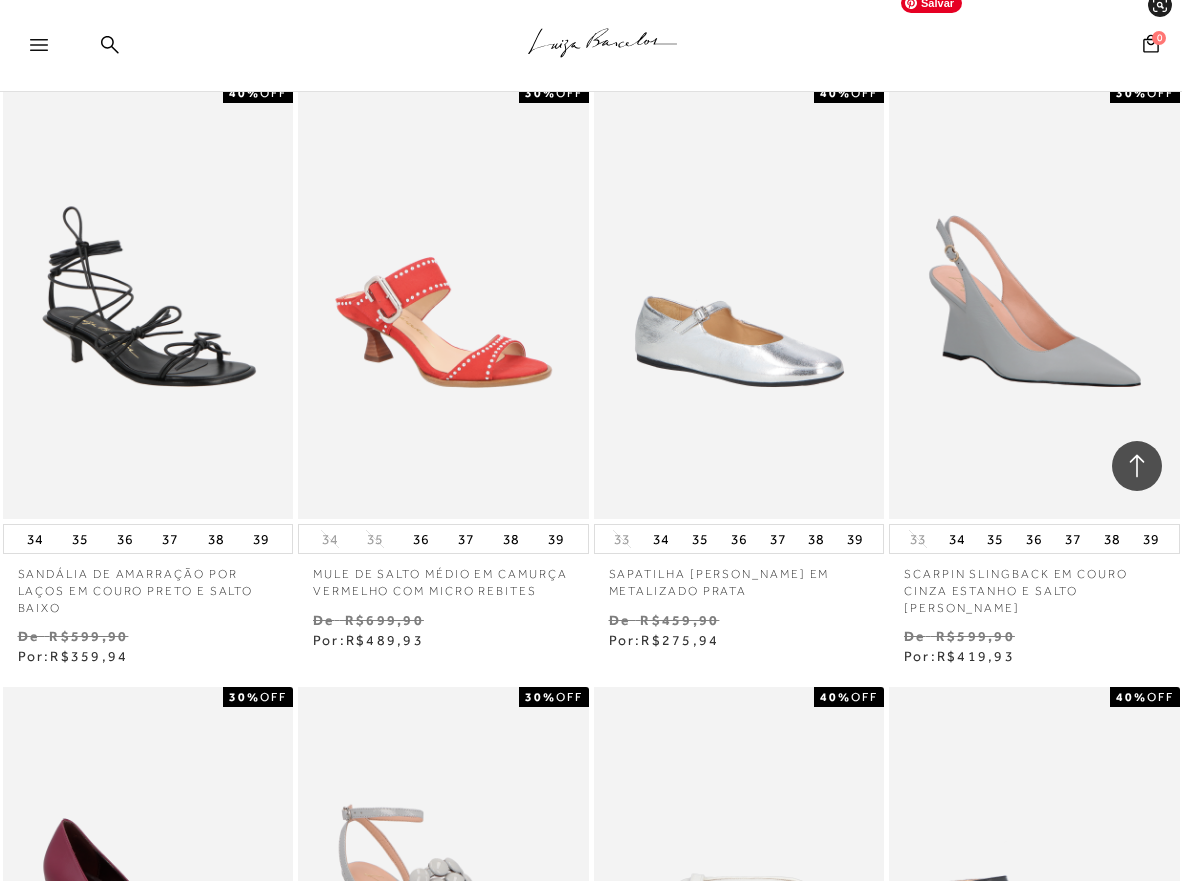 scroll, scrollTop: 31724, scrollLeft: 0, axis: vertical 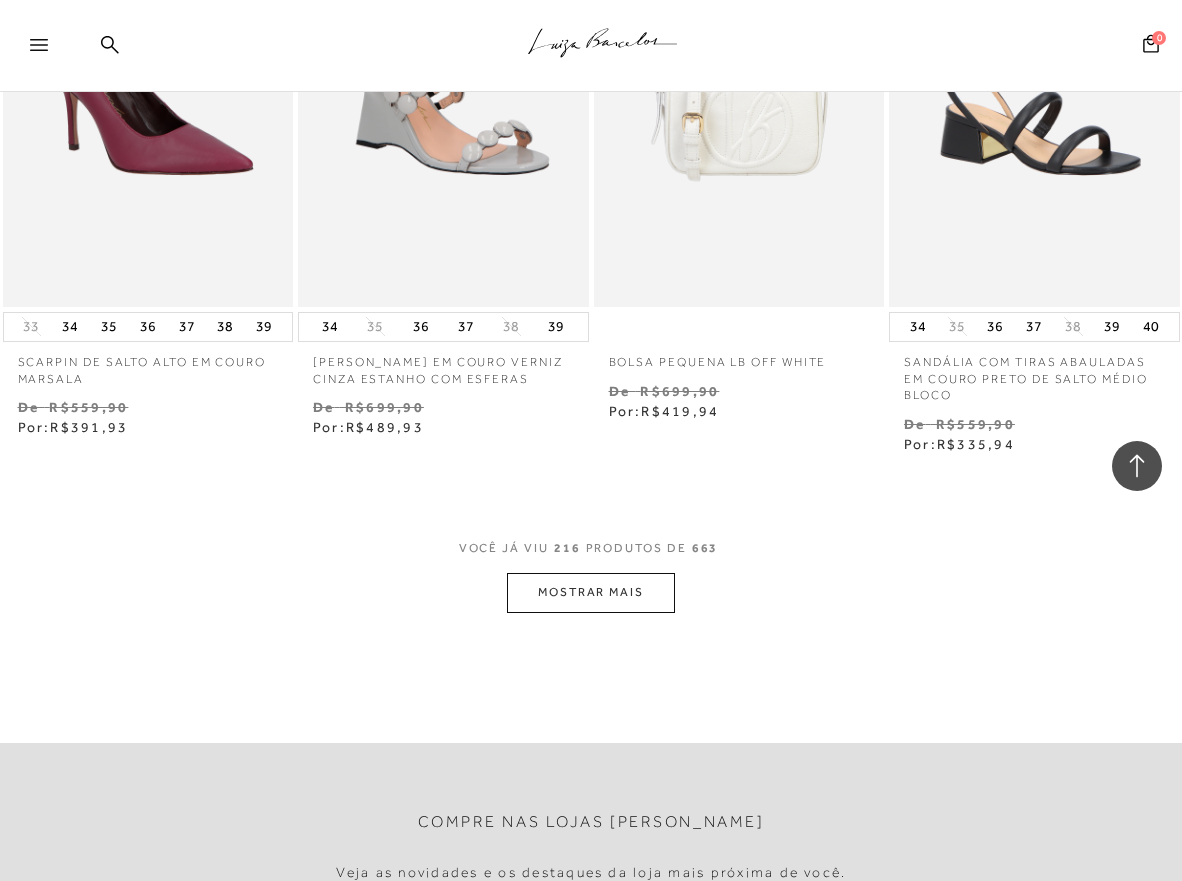 click on "MOSTRAR MAIS" at bounding box center (591, 592) 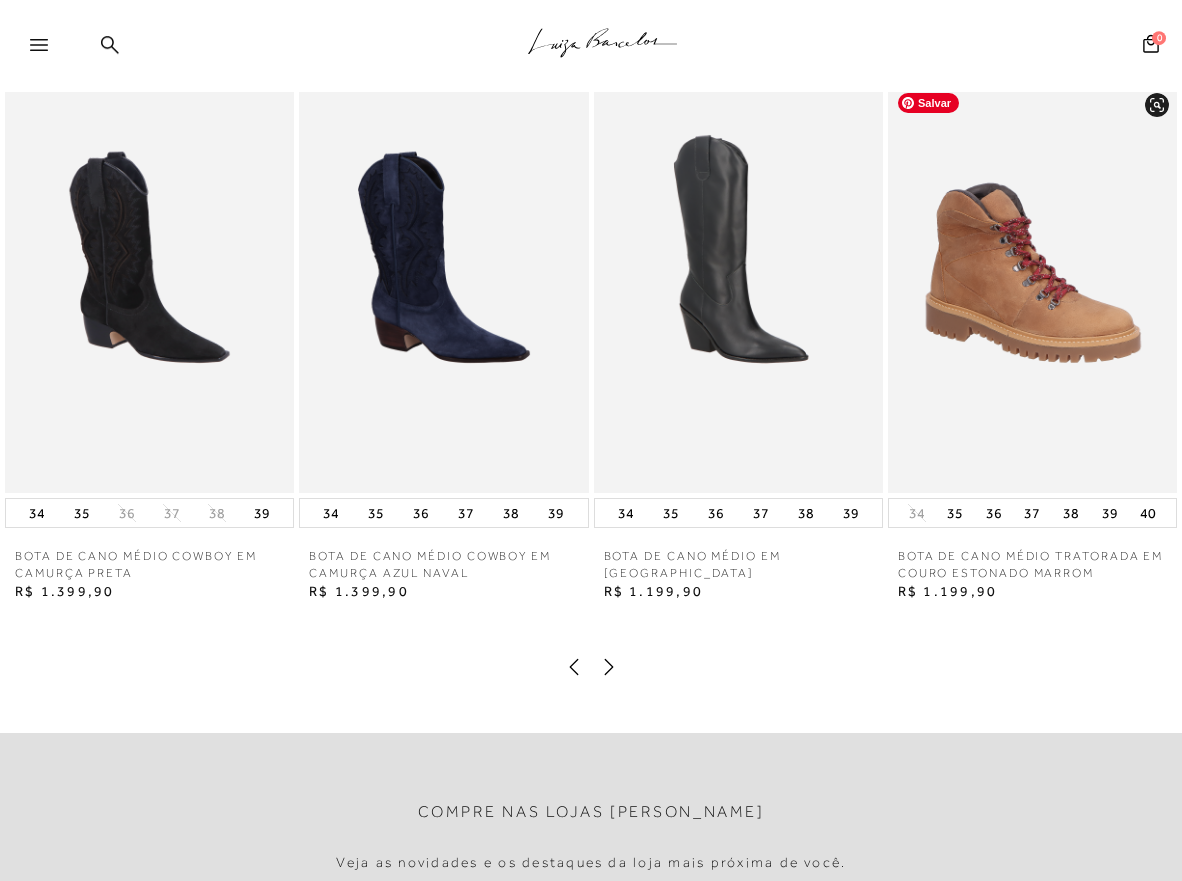 scroll, scrollTop: 2142, scrollLeft: 0, axis: vertical 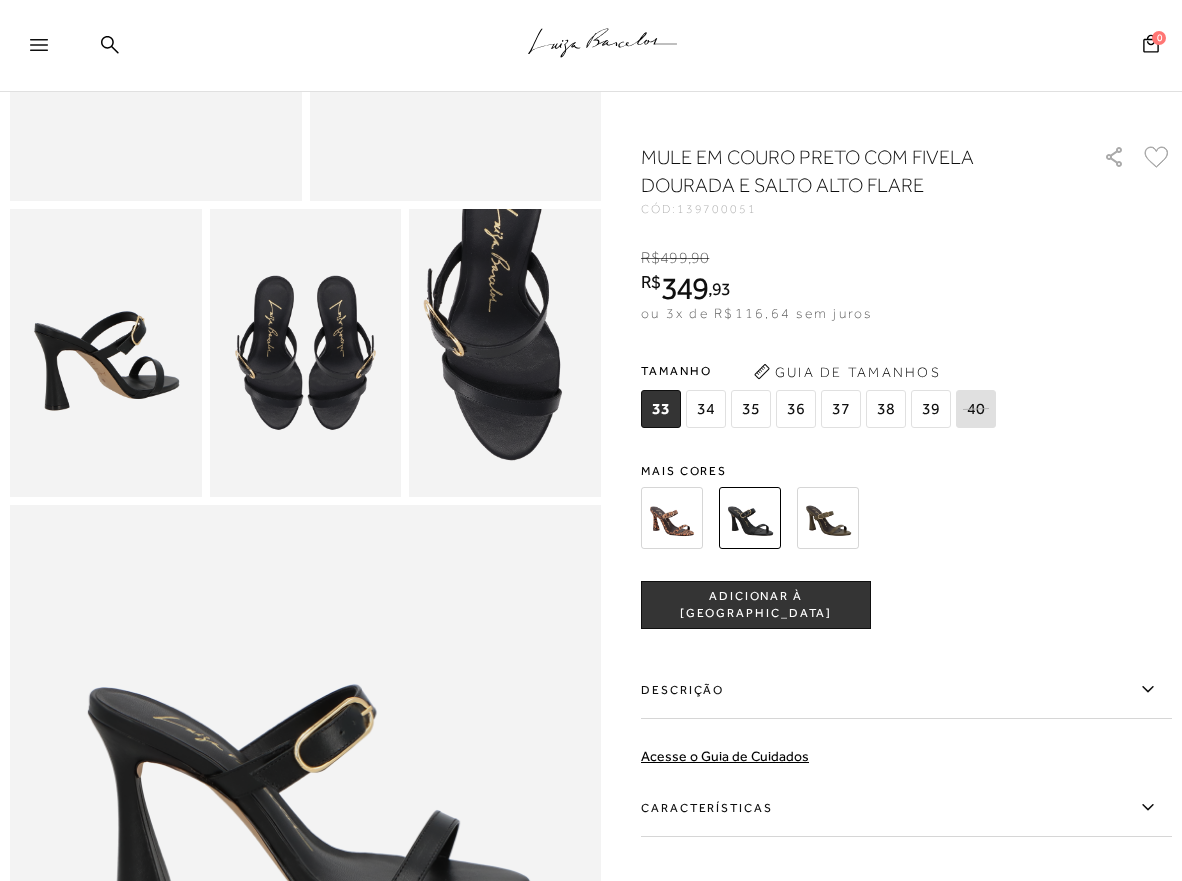 click at bounding box center [828, 518] 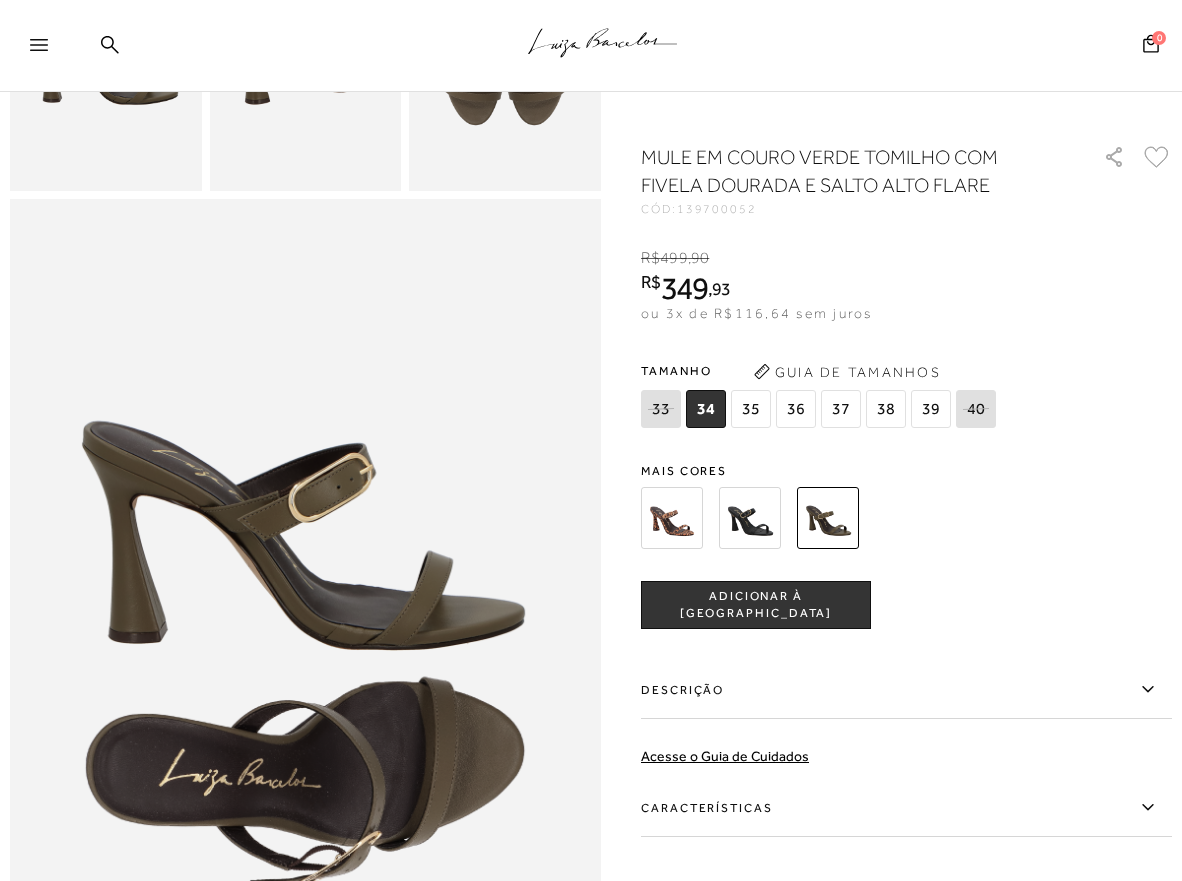 scroll, scrollTop: 918, scrollLeft: 0, axis: vertical 